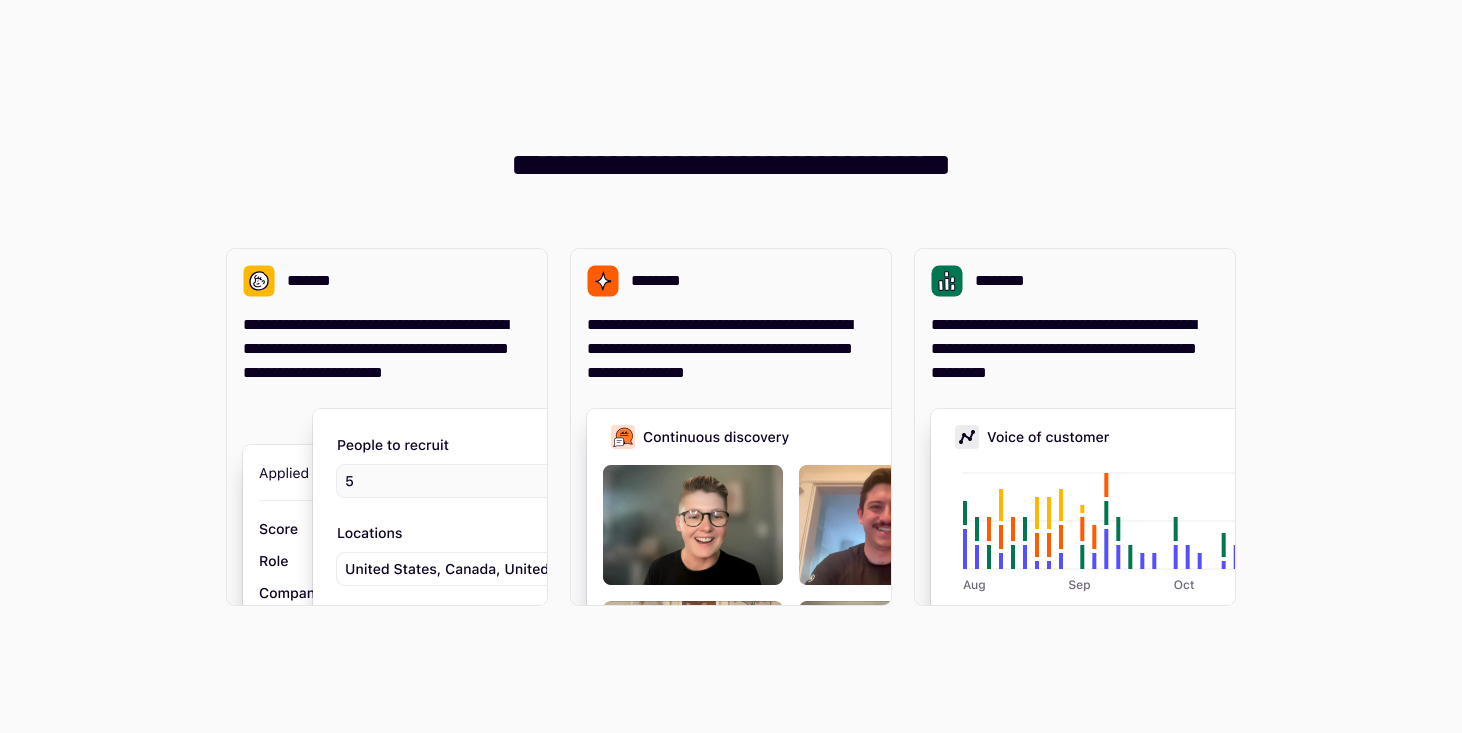 scroll, scrollTop: 0, scrollLeft: 0, axis: both 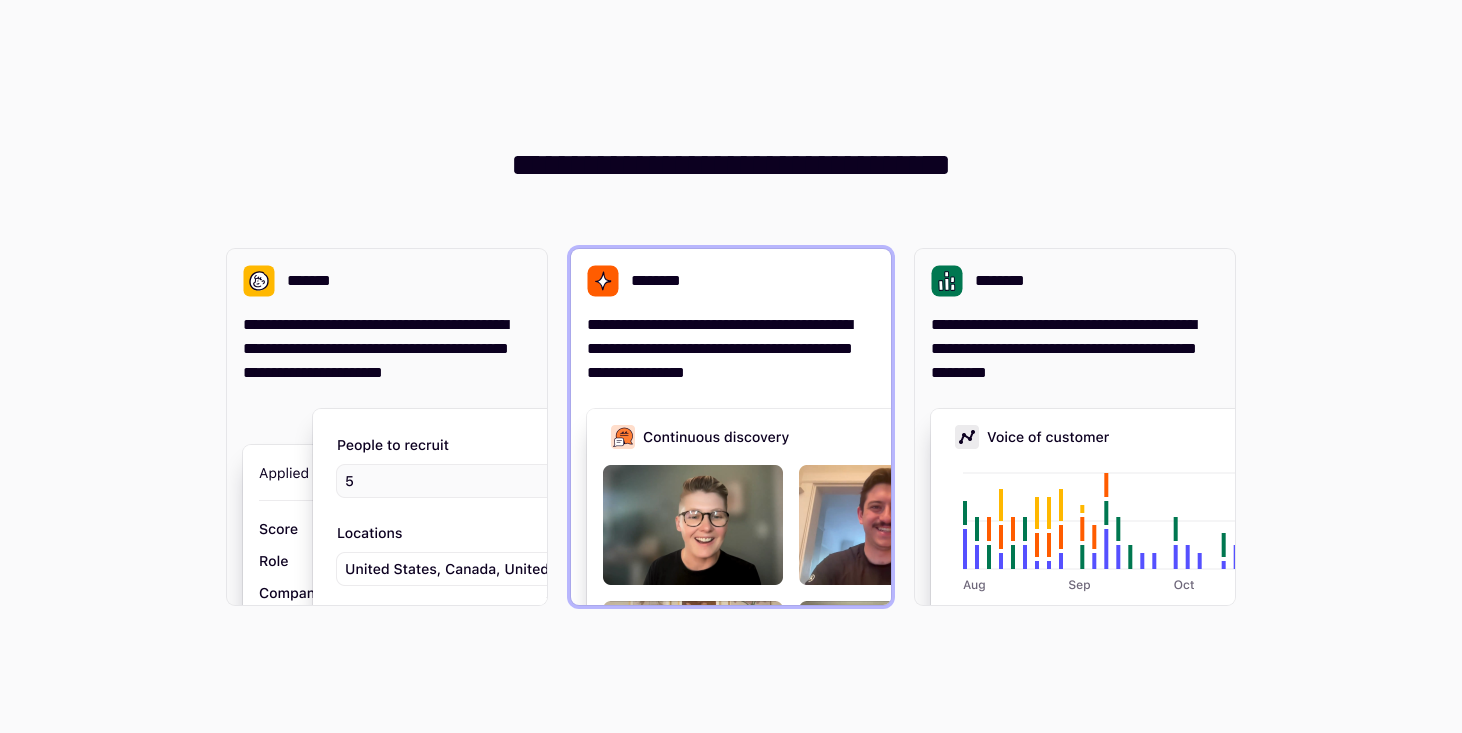 click on "**********" at bounding box center (731, 349) 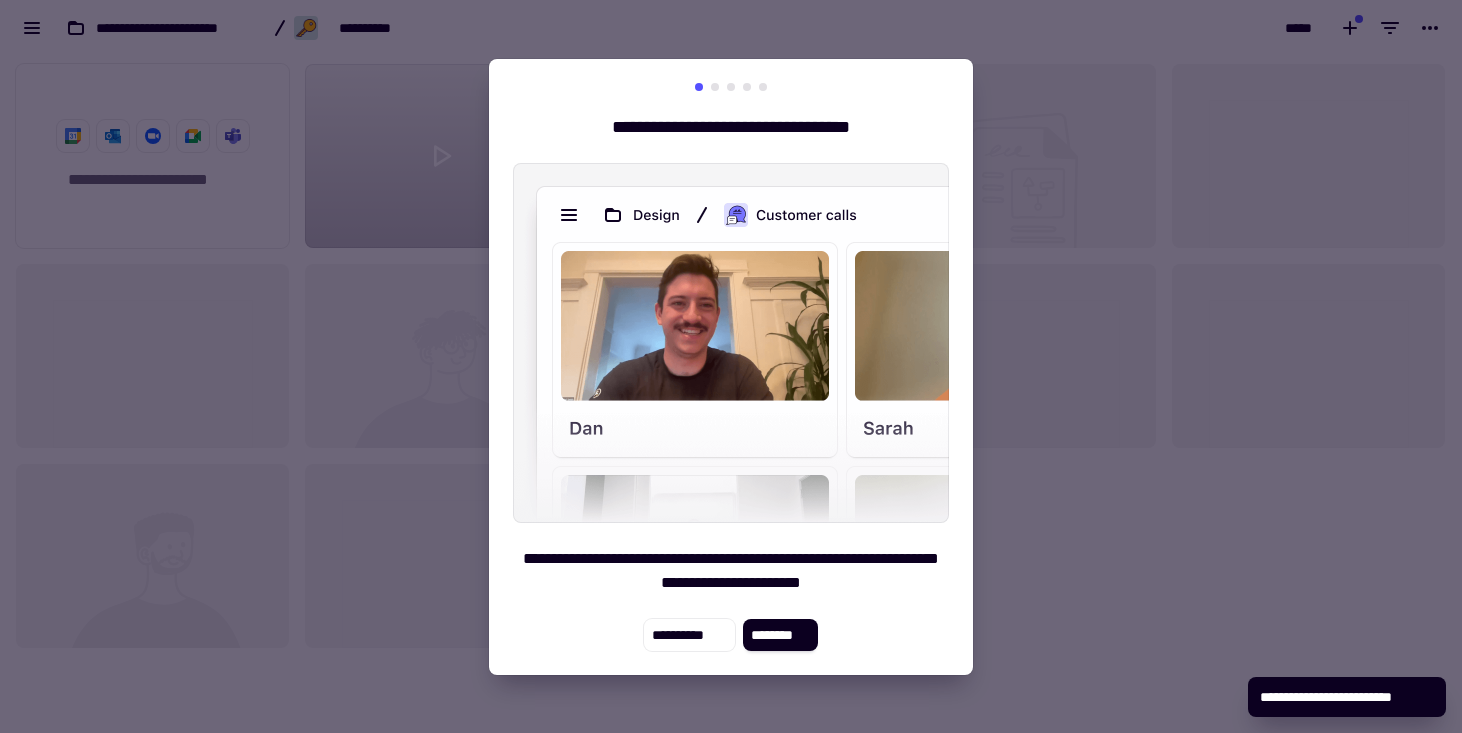scroll, scrollTop: 1, scrollLeft: 1, axis: both 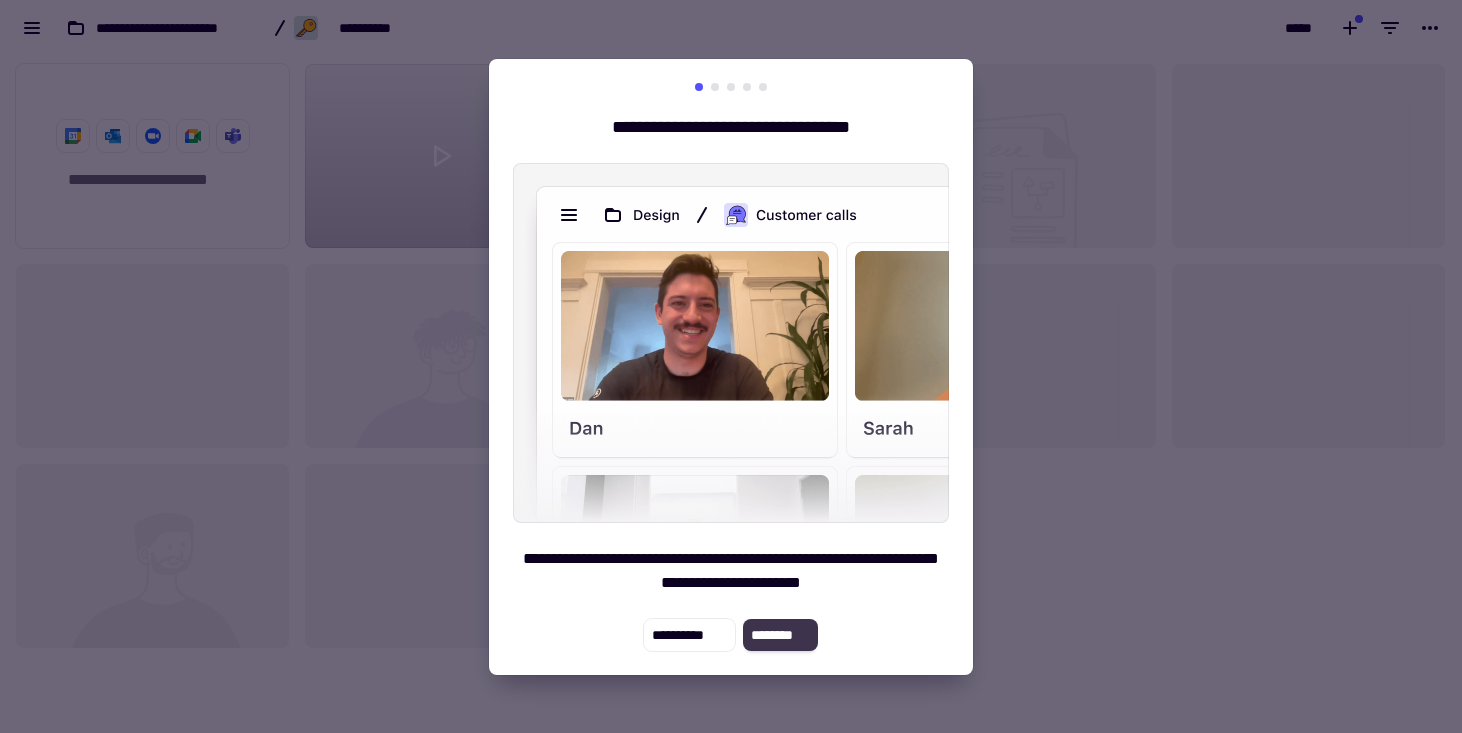 click on "********" 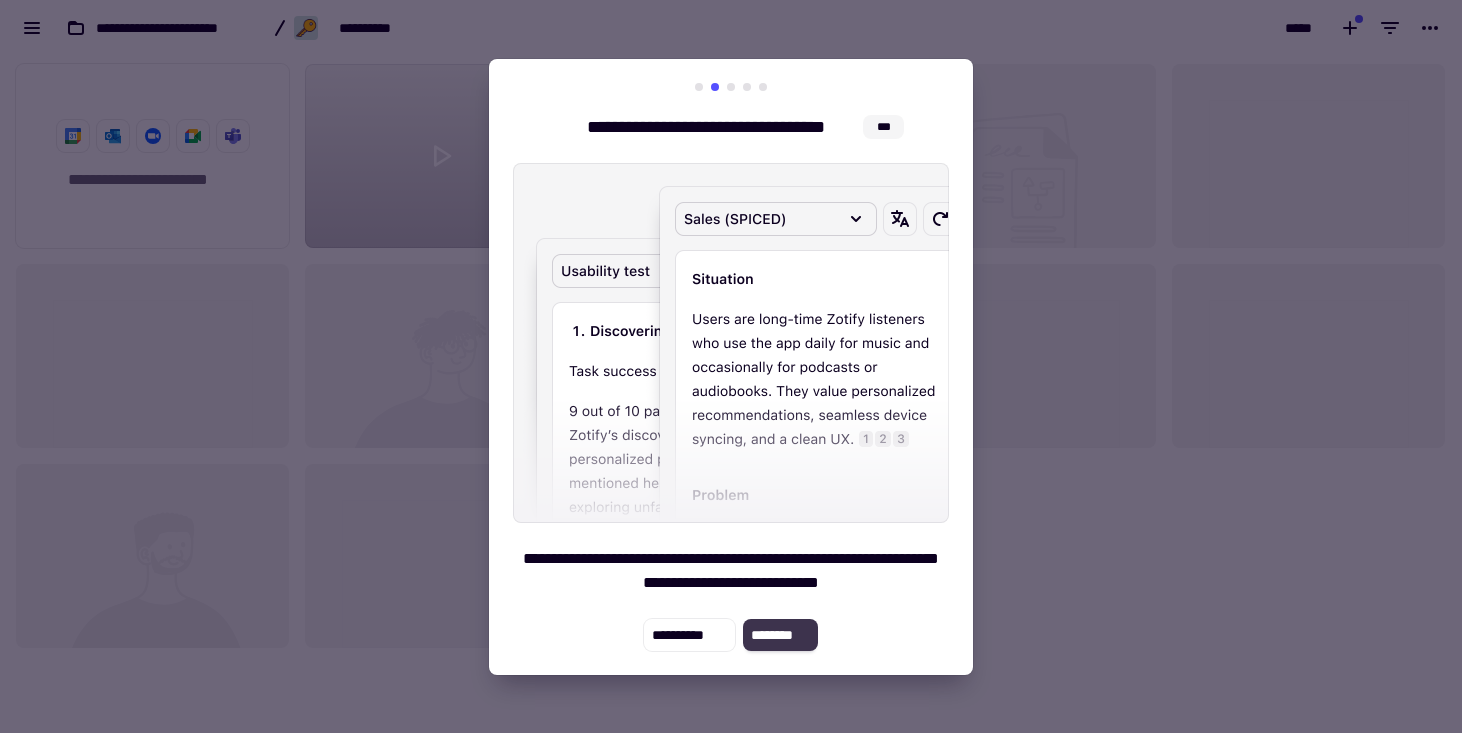 click on "********" 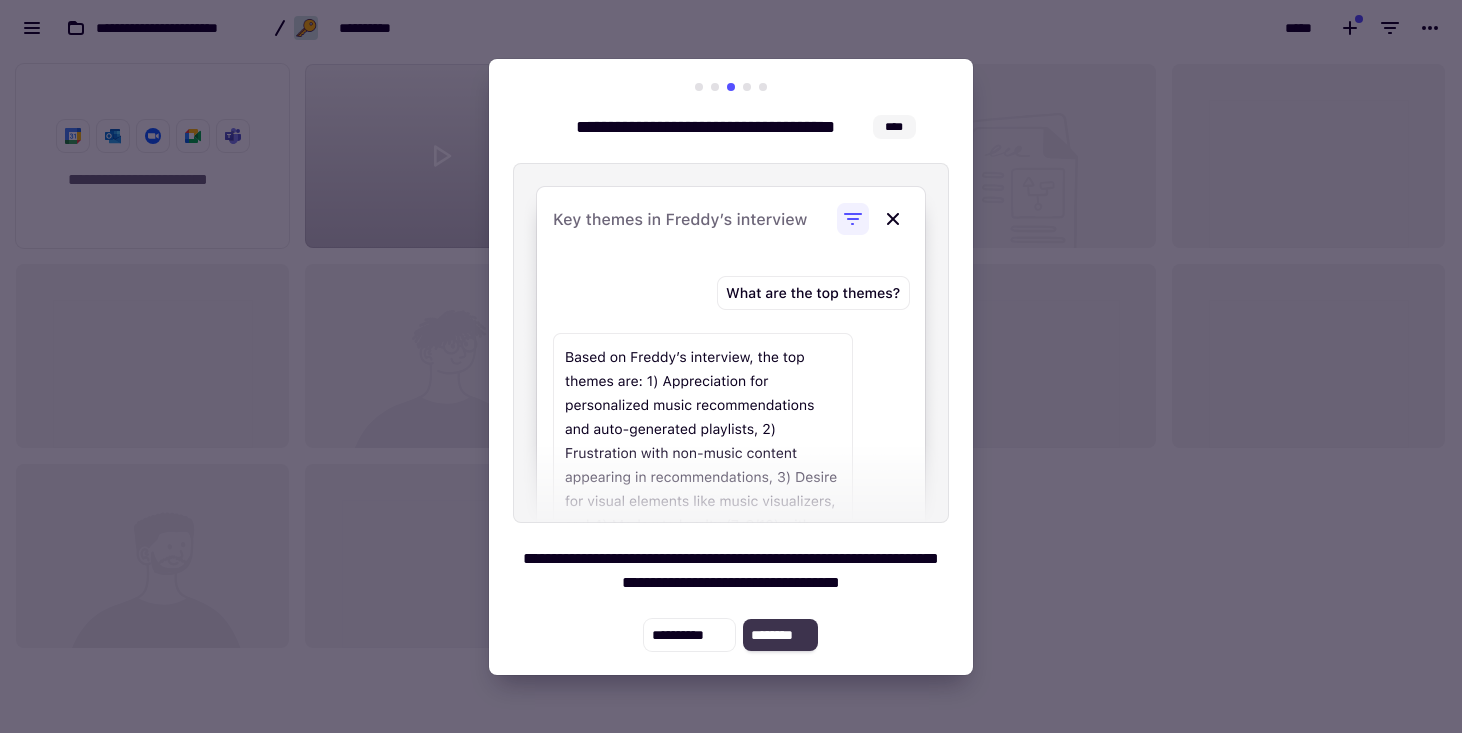 click on "********" 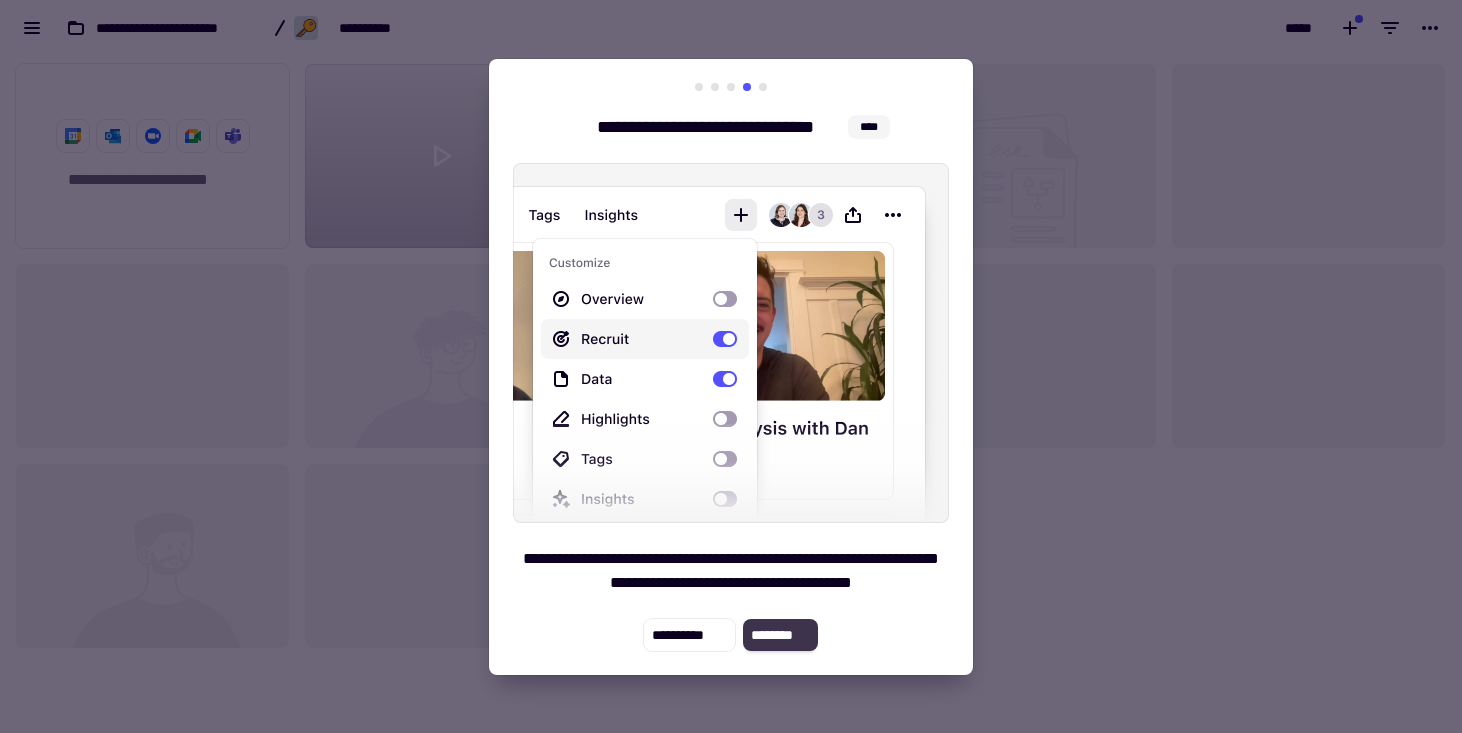 click on "********" 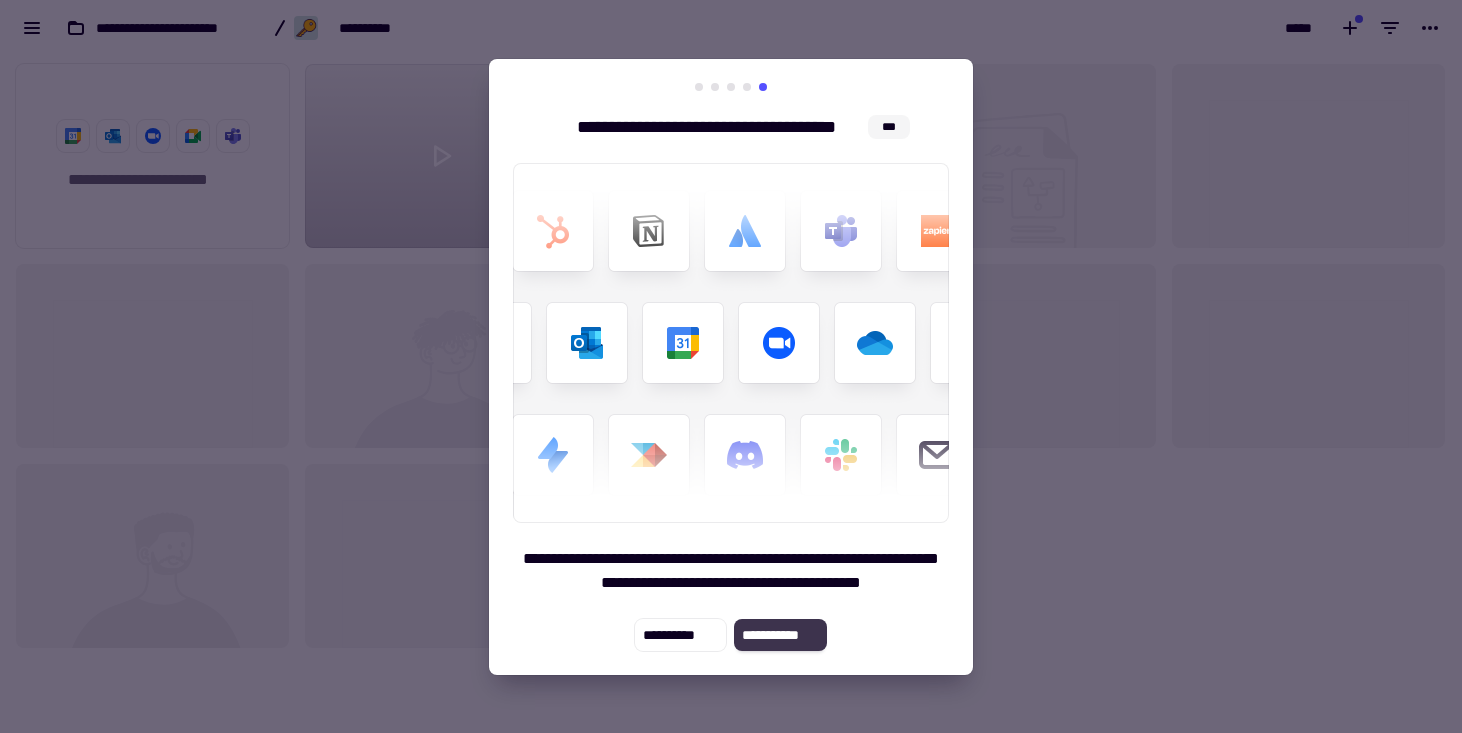 click on "**********" 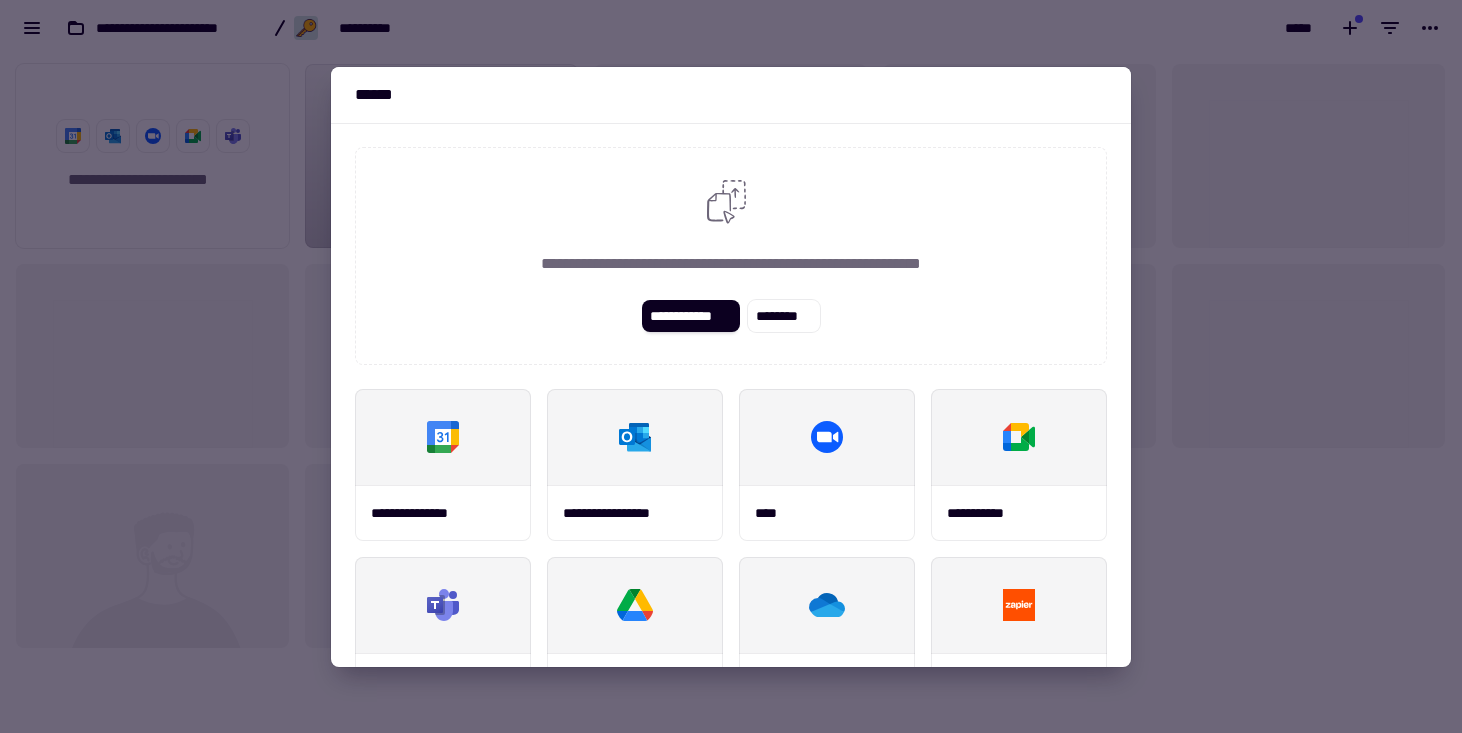 click at bounding box center (731, 366) 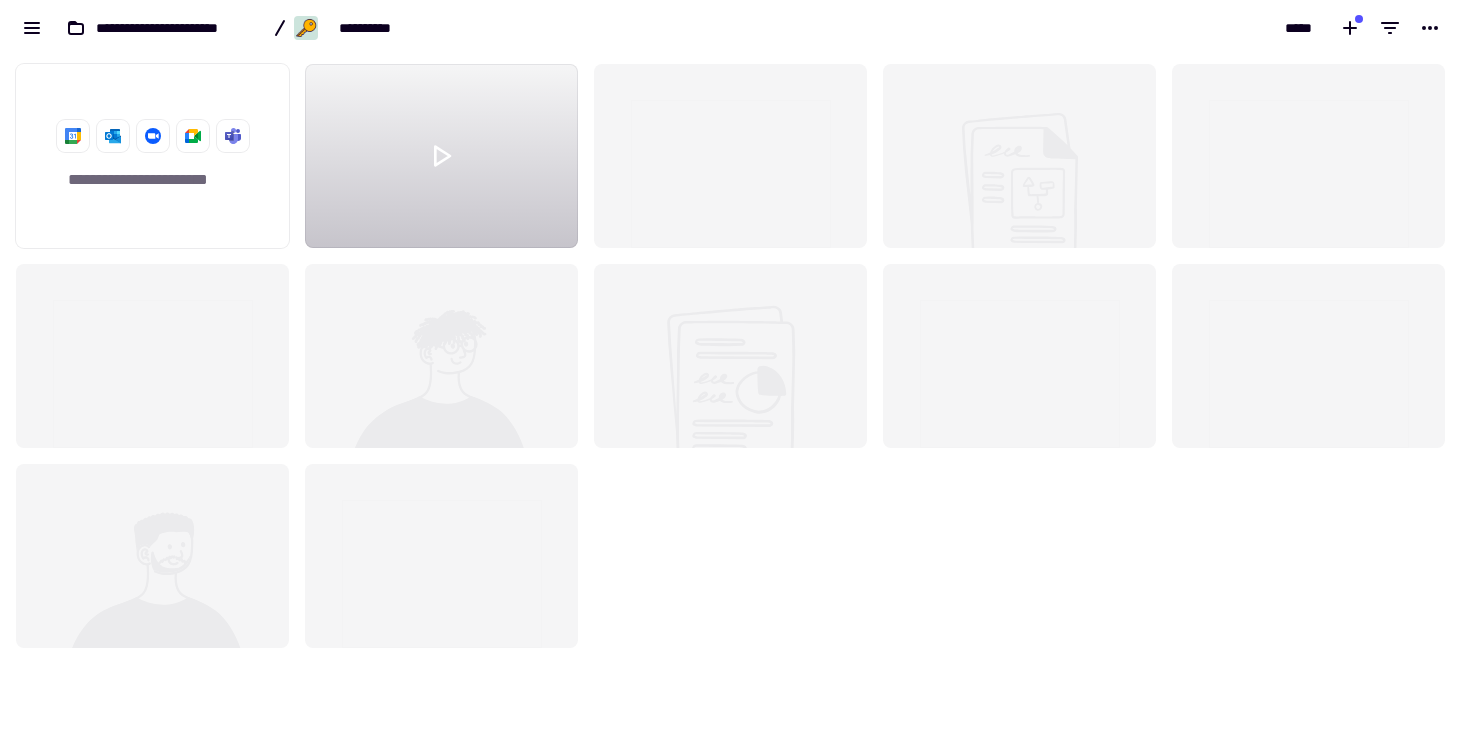 scroll, scrollTop: 10, scrollLeft: 0, axis: vertical 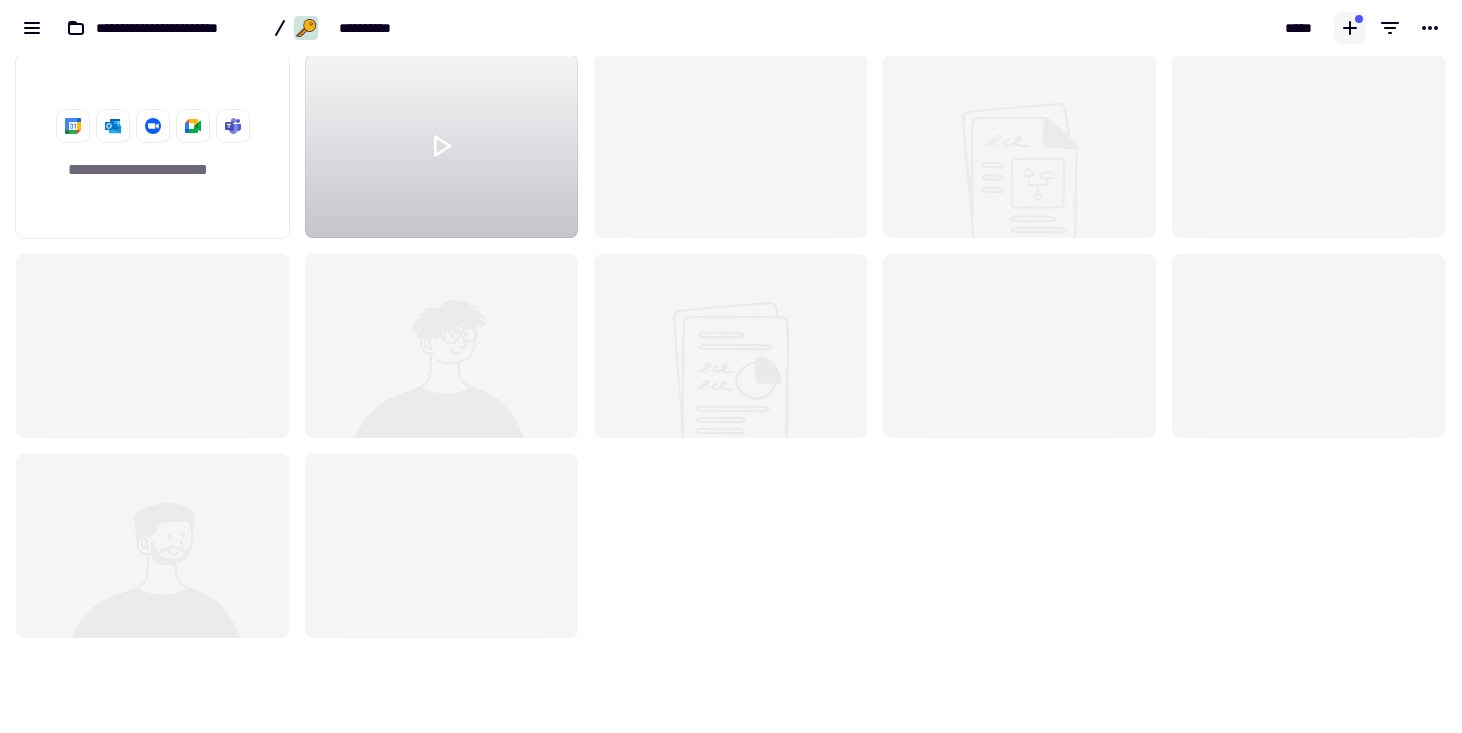 click 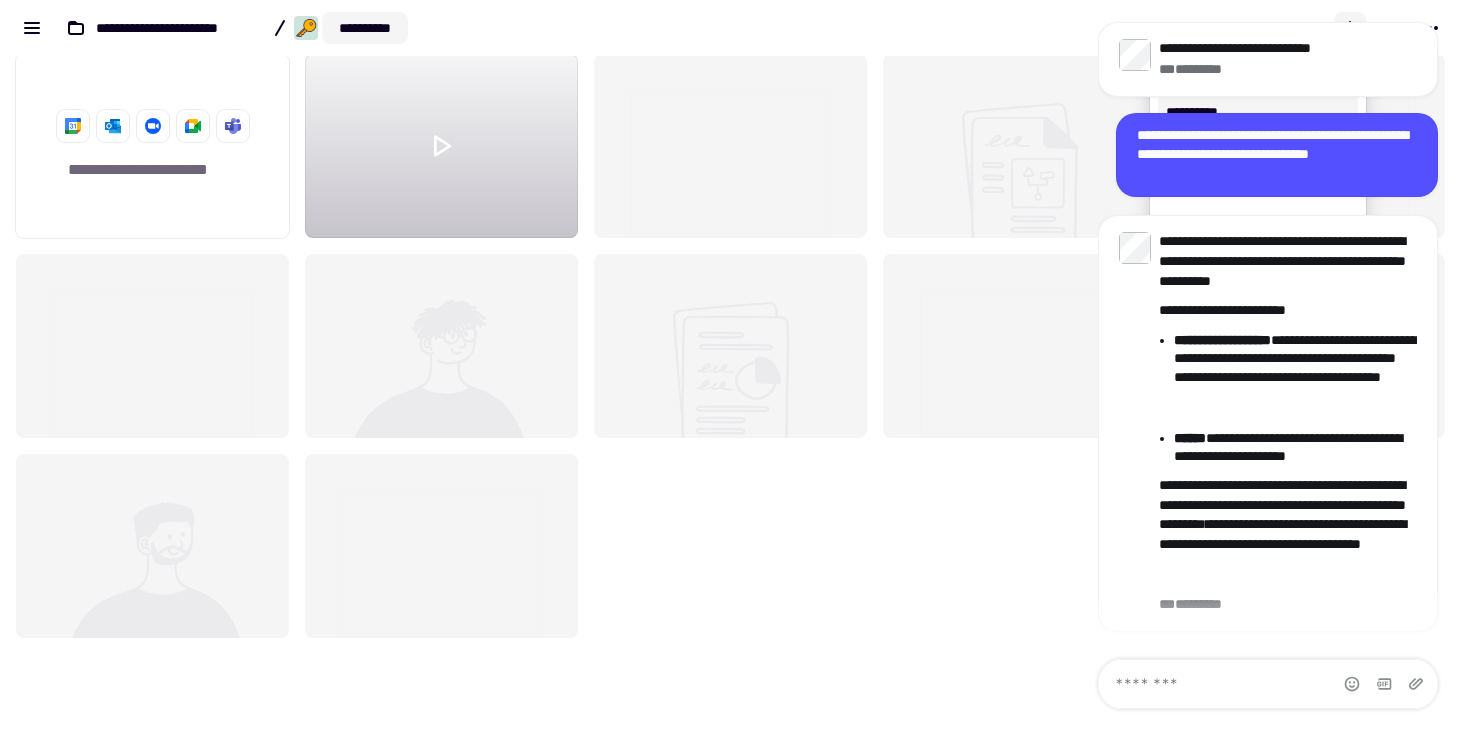 scroll, scrollTop: 0, scrollLeft: 0, axis: both 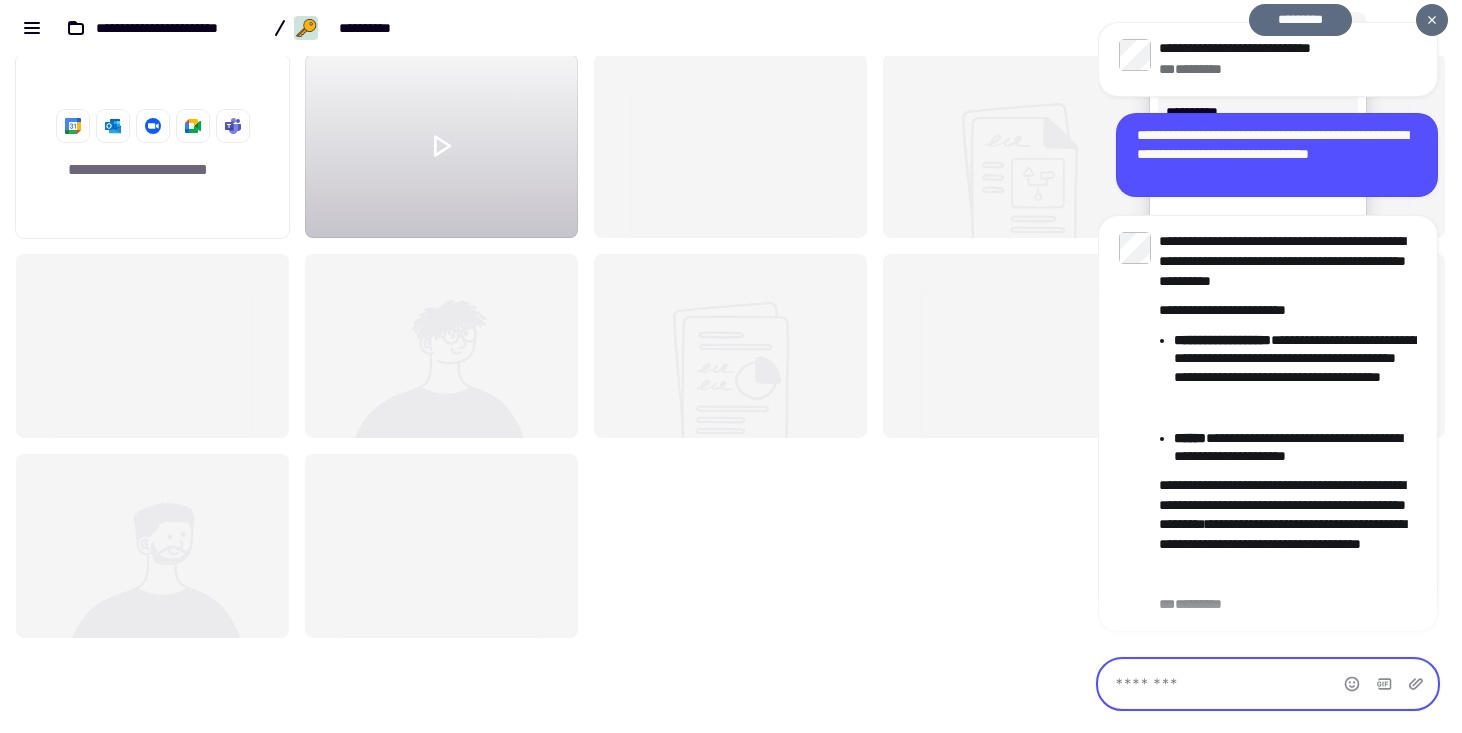 click 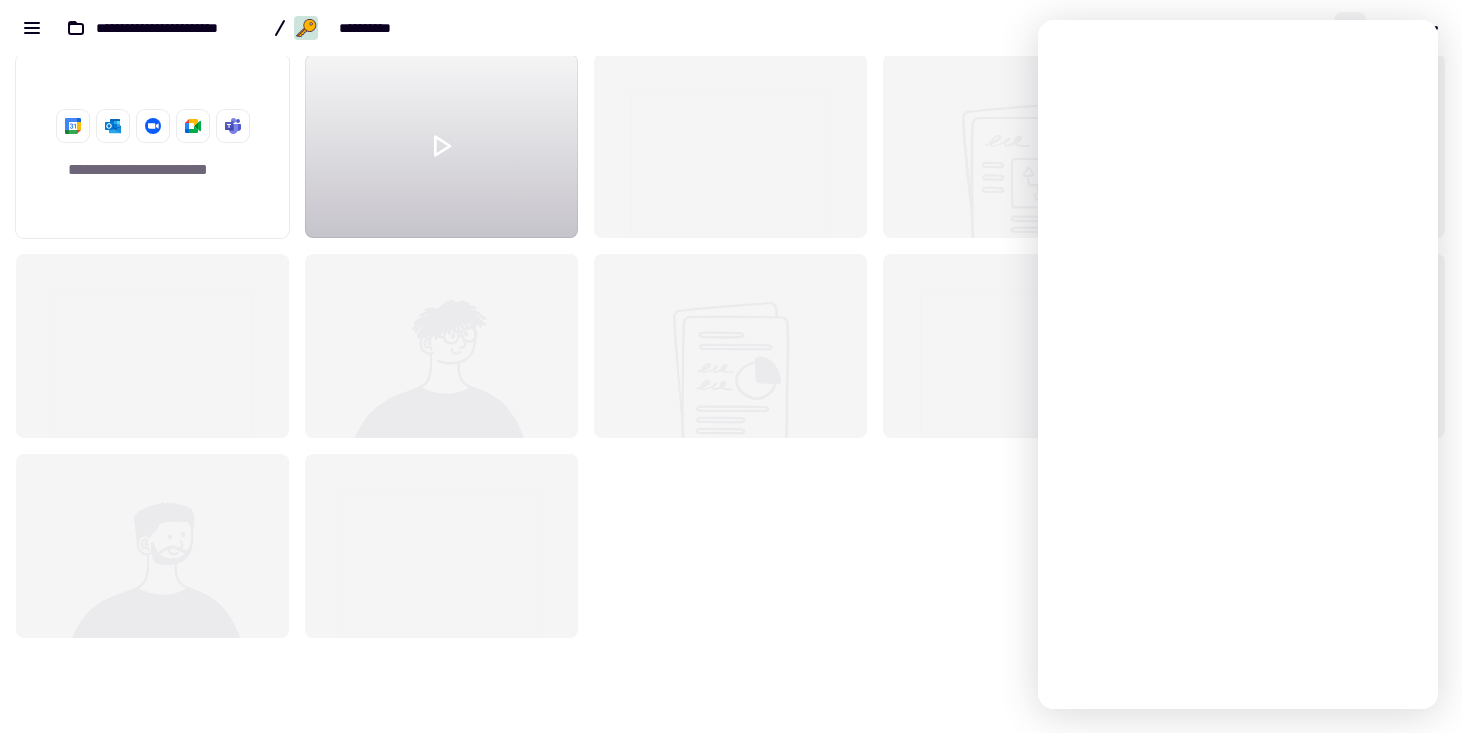 scroll, scrollTop: 0, scrollLeft: 0, axis: both 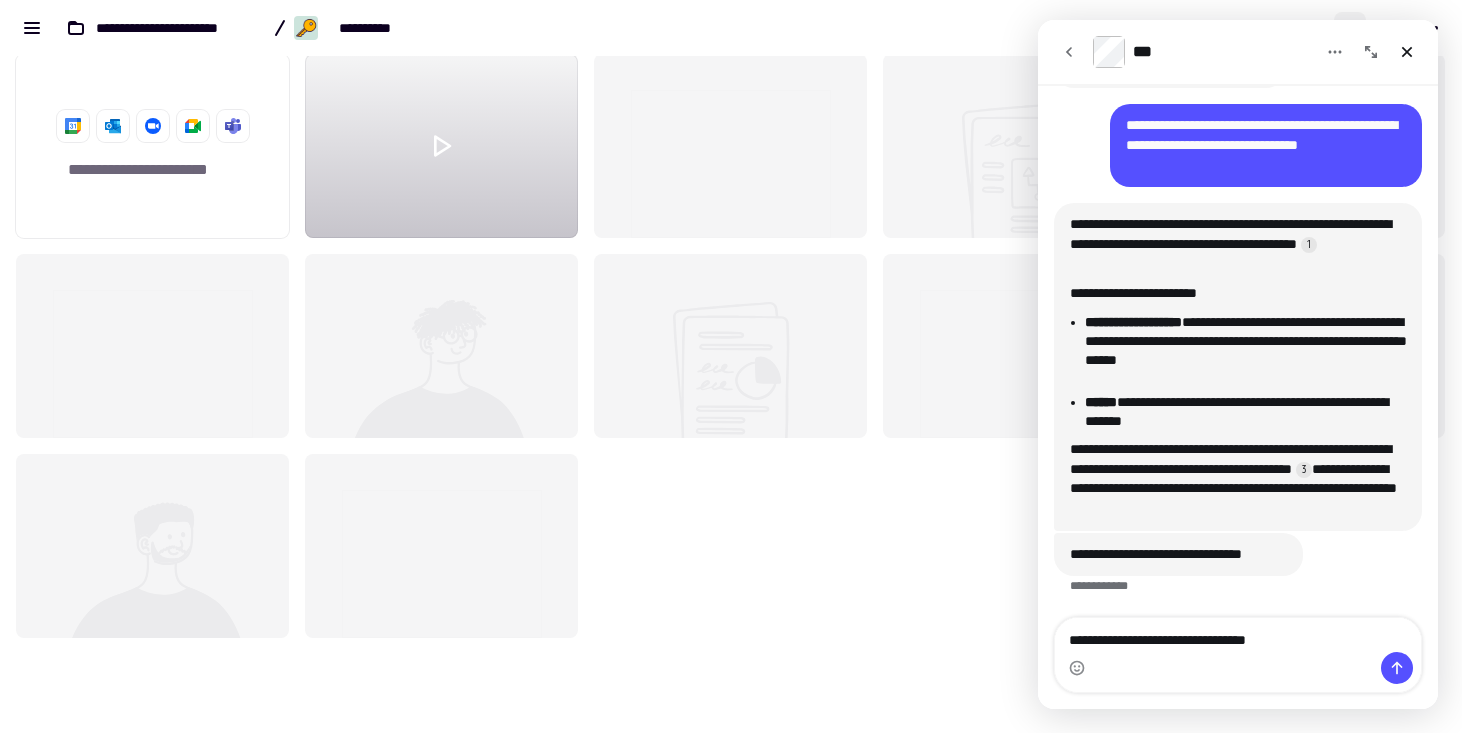 type on "**********" 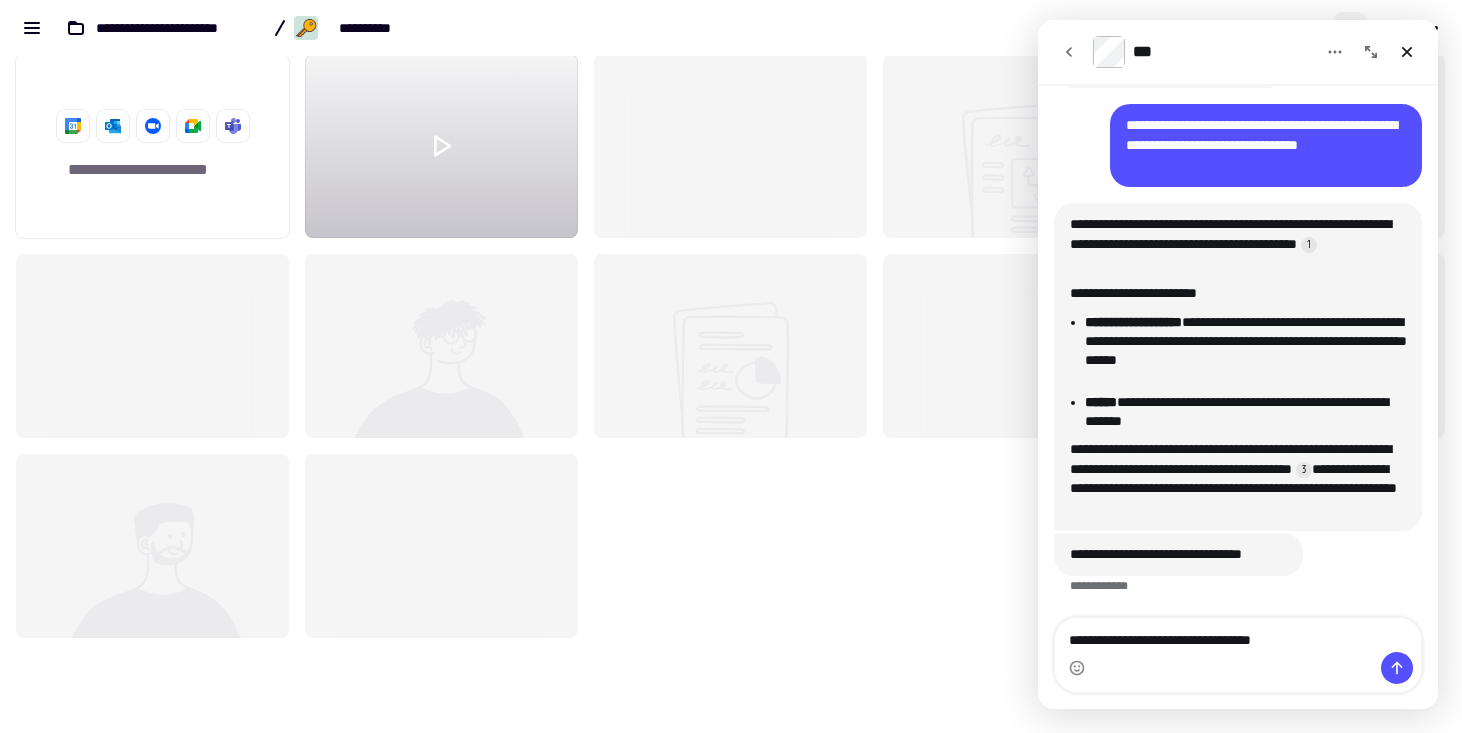 type 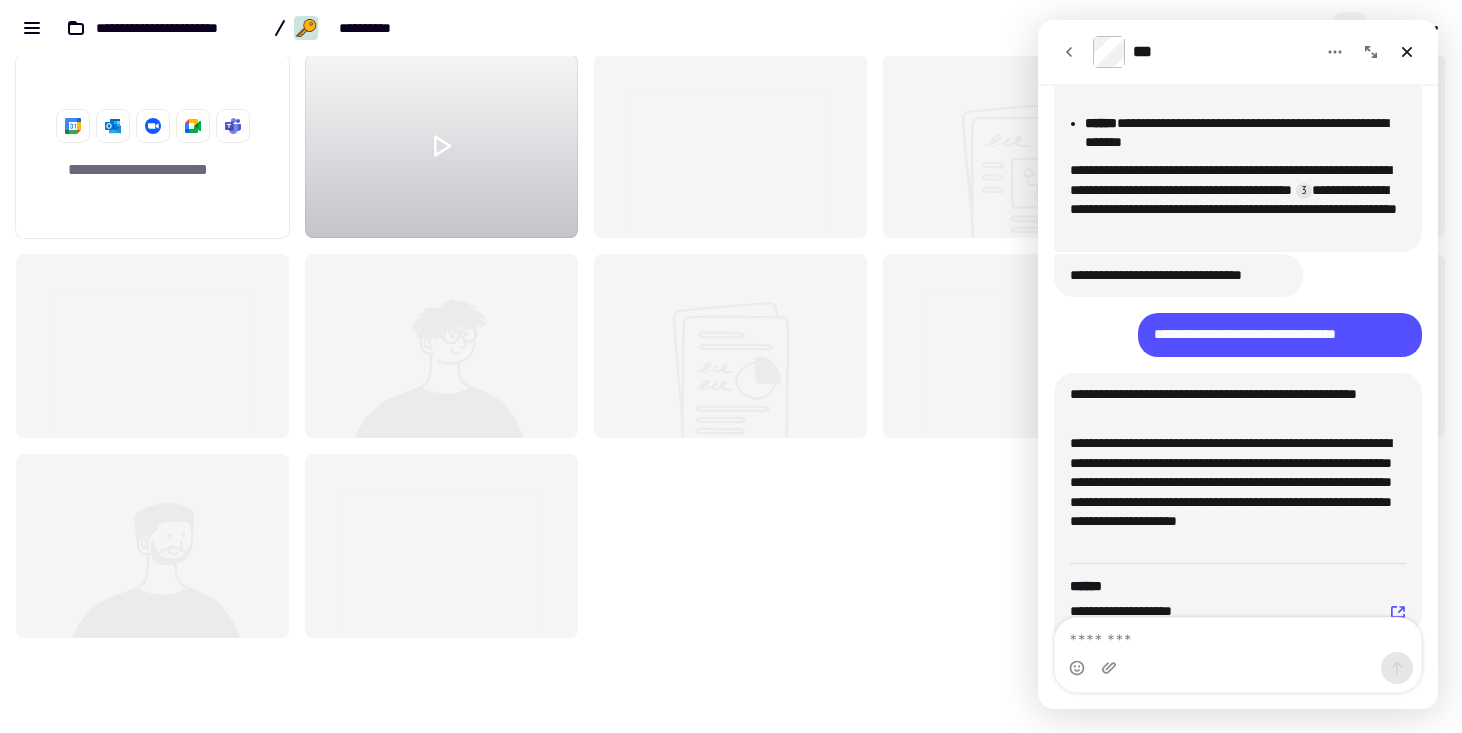 scroll, scrollTop: 1756, scrollLeft: 0, axis: vertical 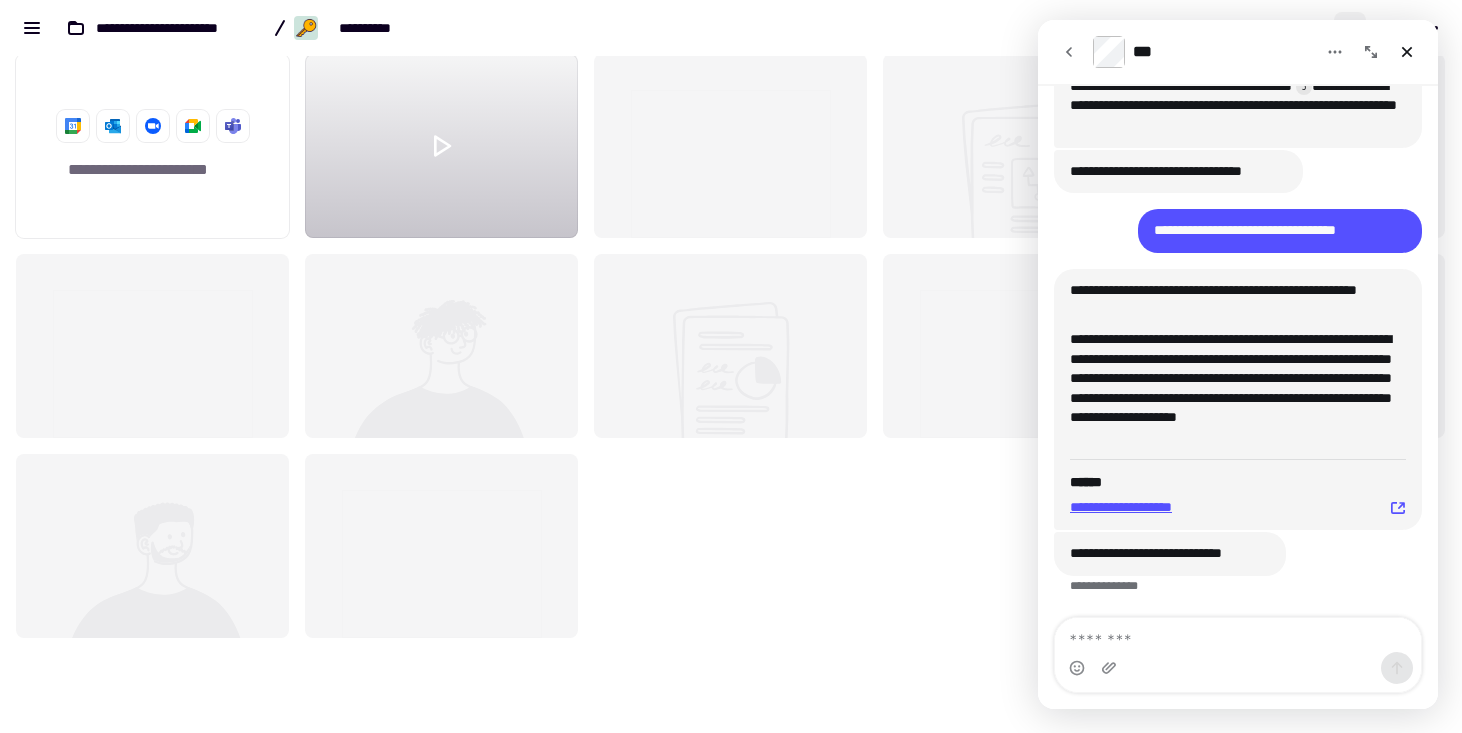 click 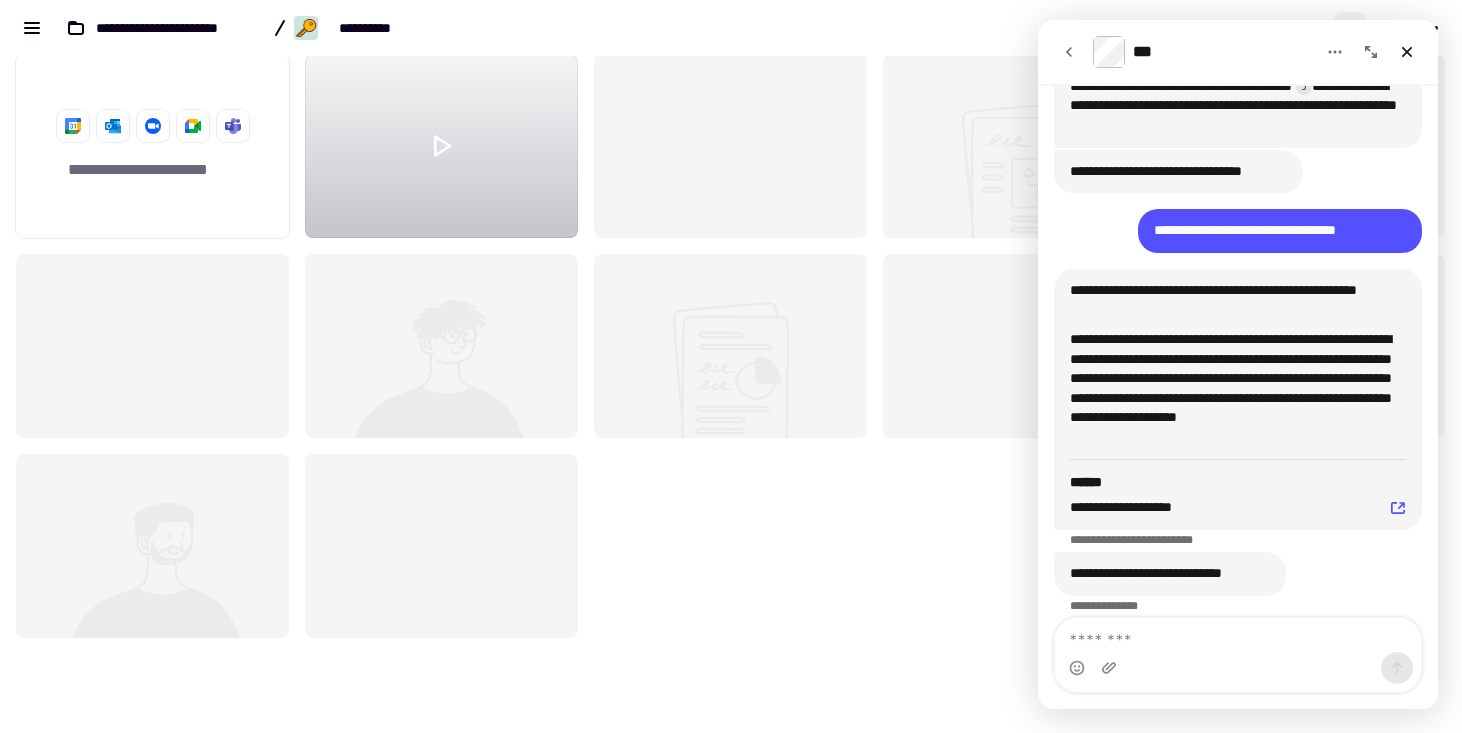 scroll, scrollTop: 1776, scrollLeft: 0, axis: vertical 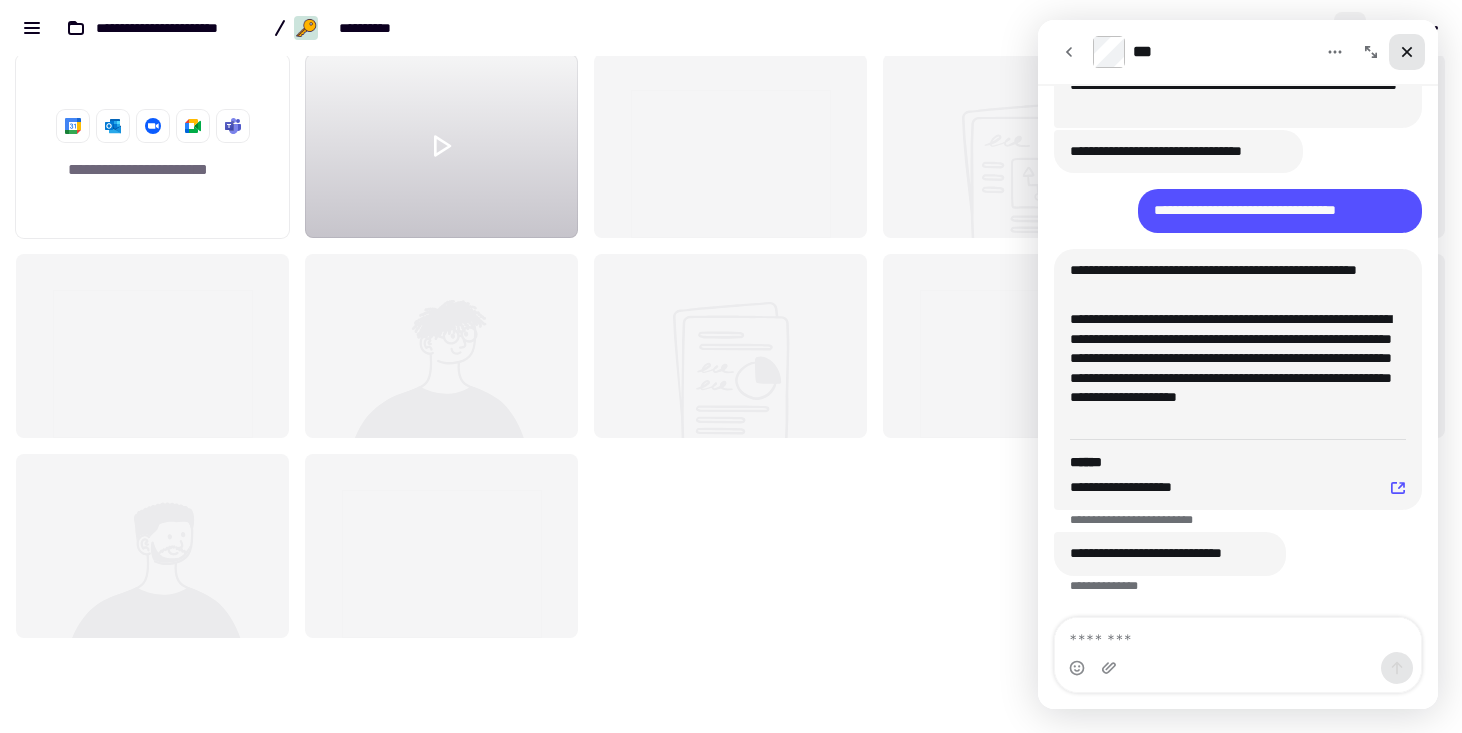 click 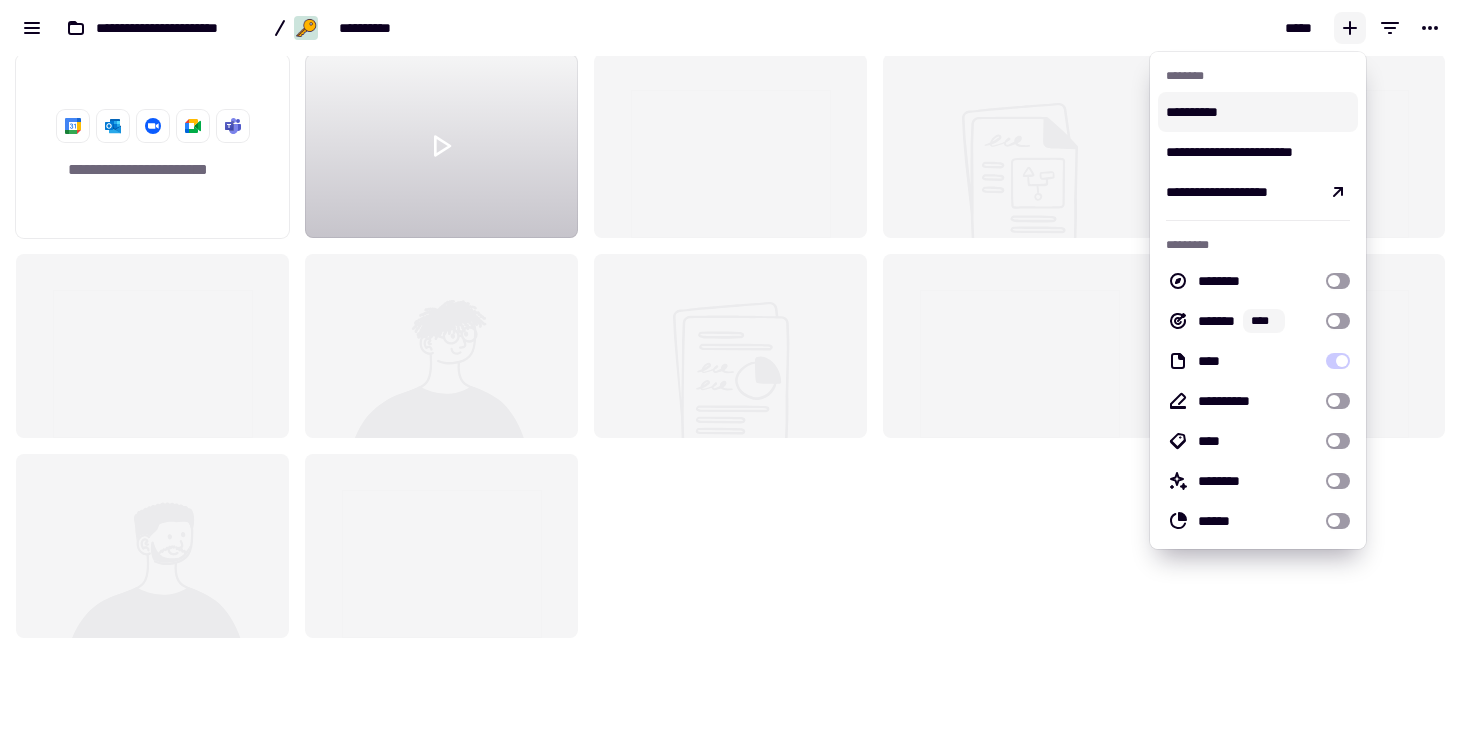 scroll, scrollTop: 0, scrollLeft: 0, axis: both 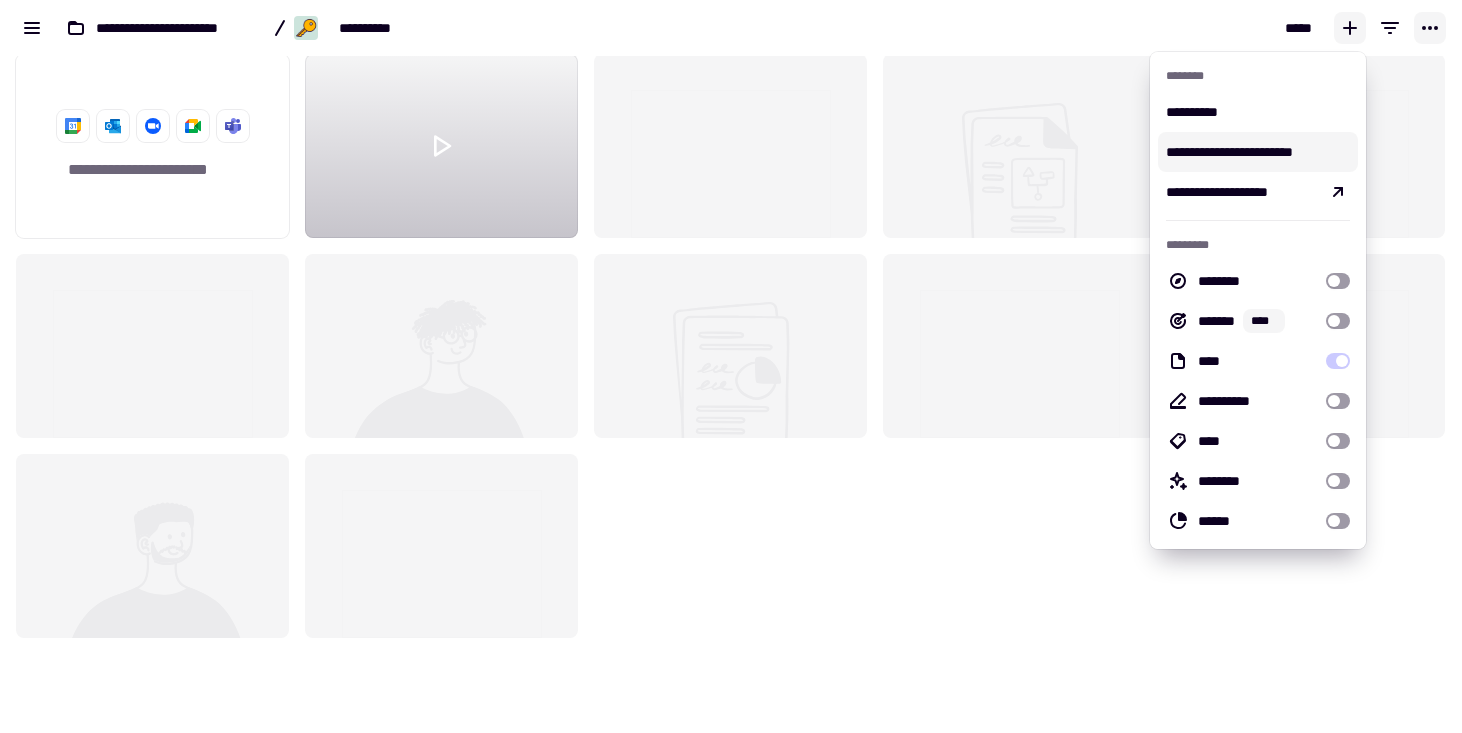 click 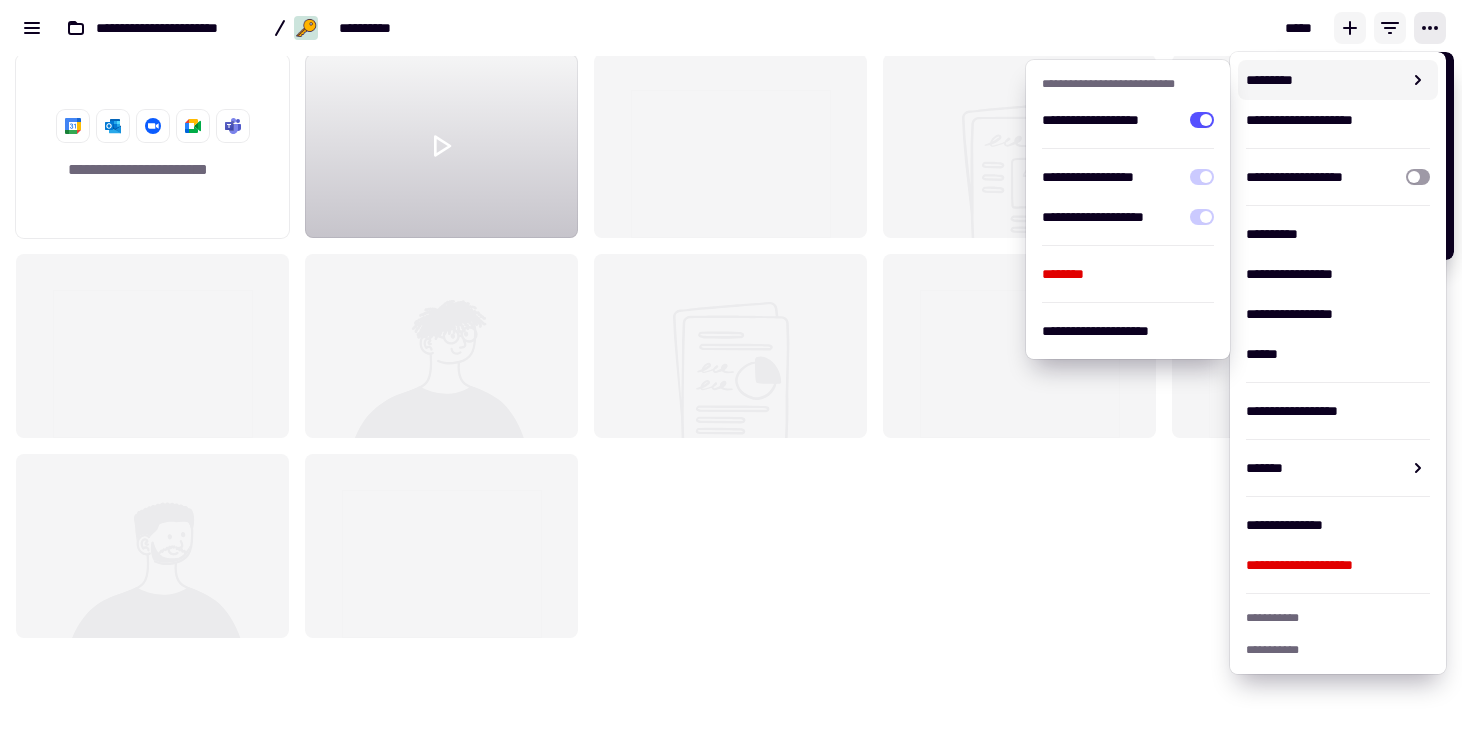 click 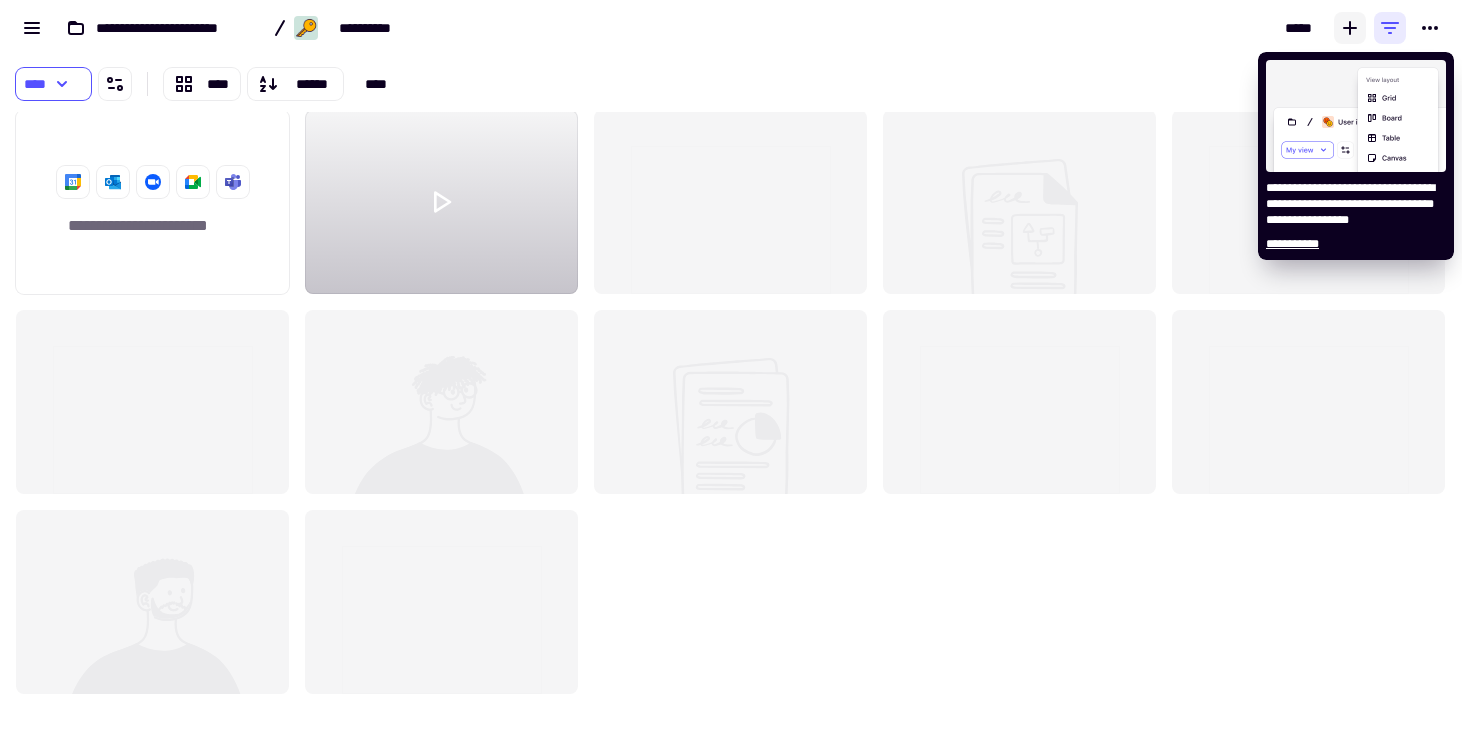 scroll, scrollTop: 621, scrollLeft: 1462, axis: both 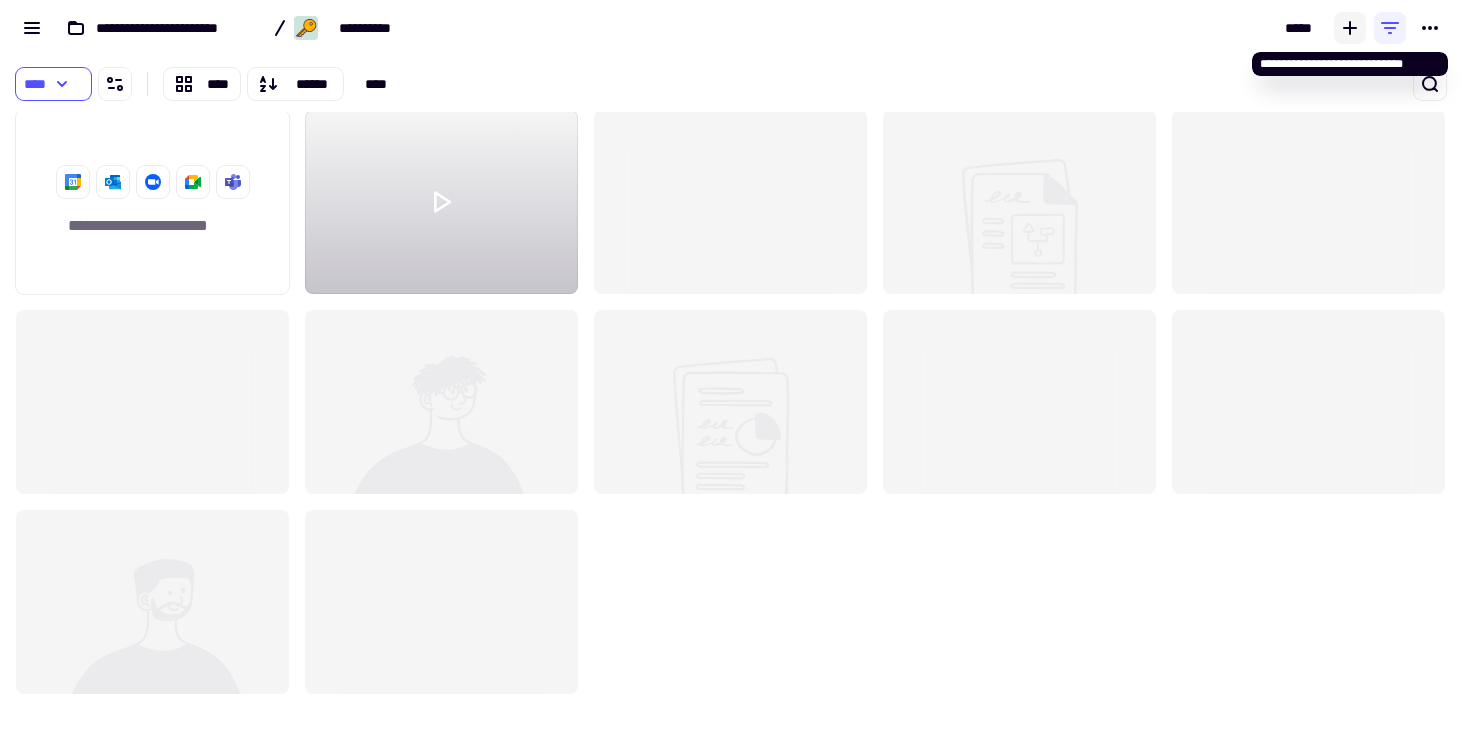 click 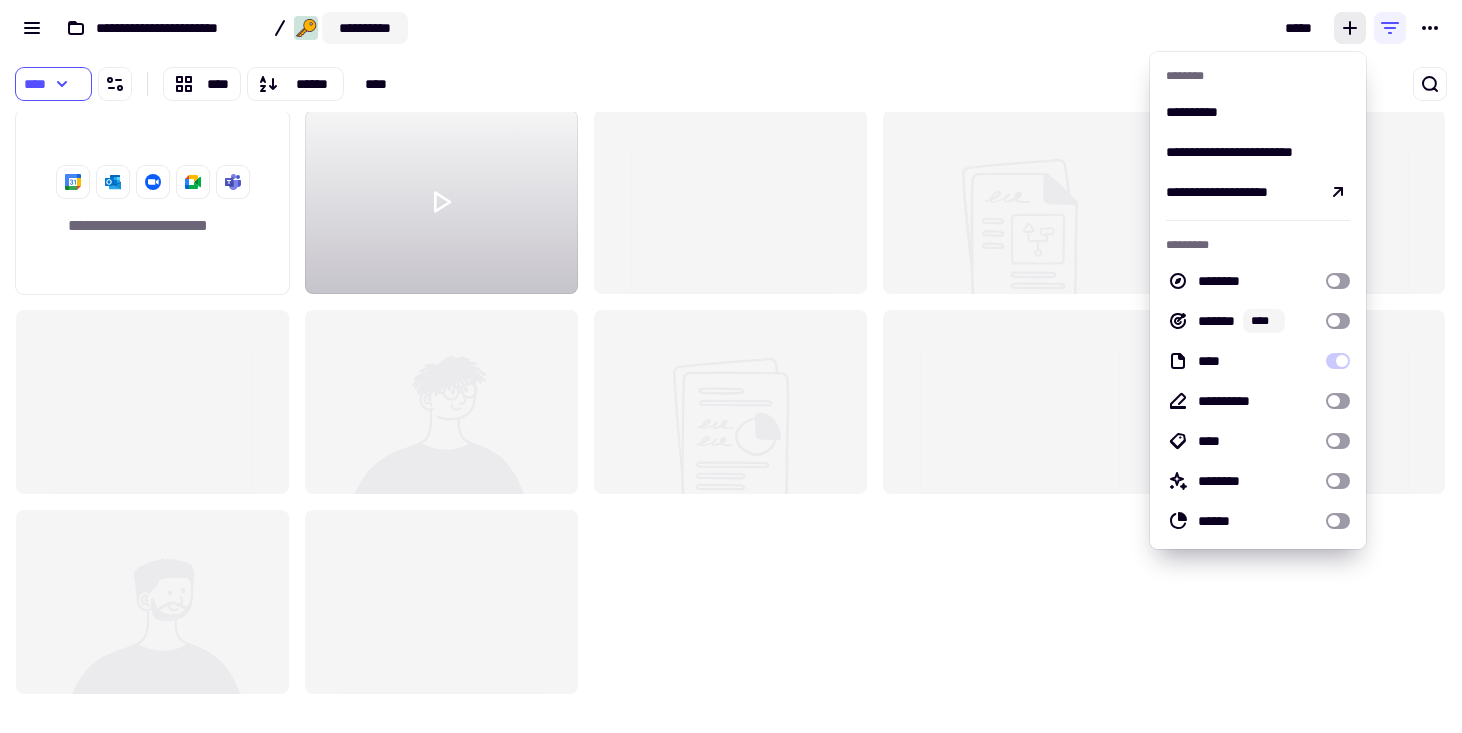 click on "**********" 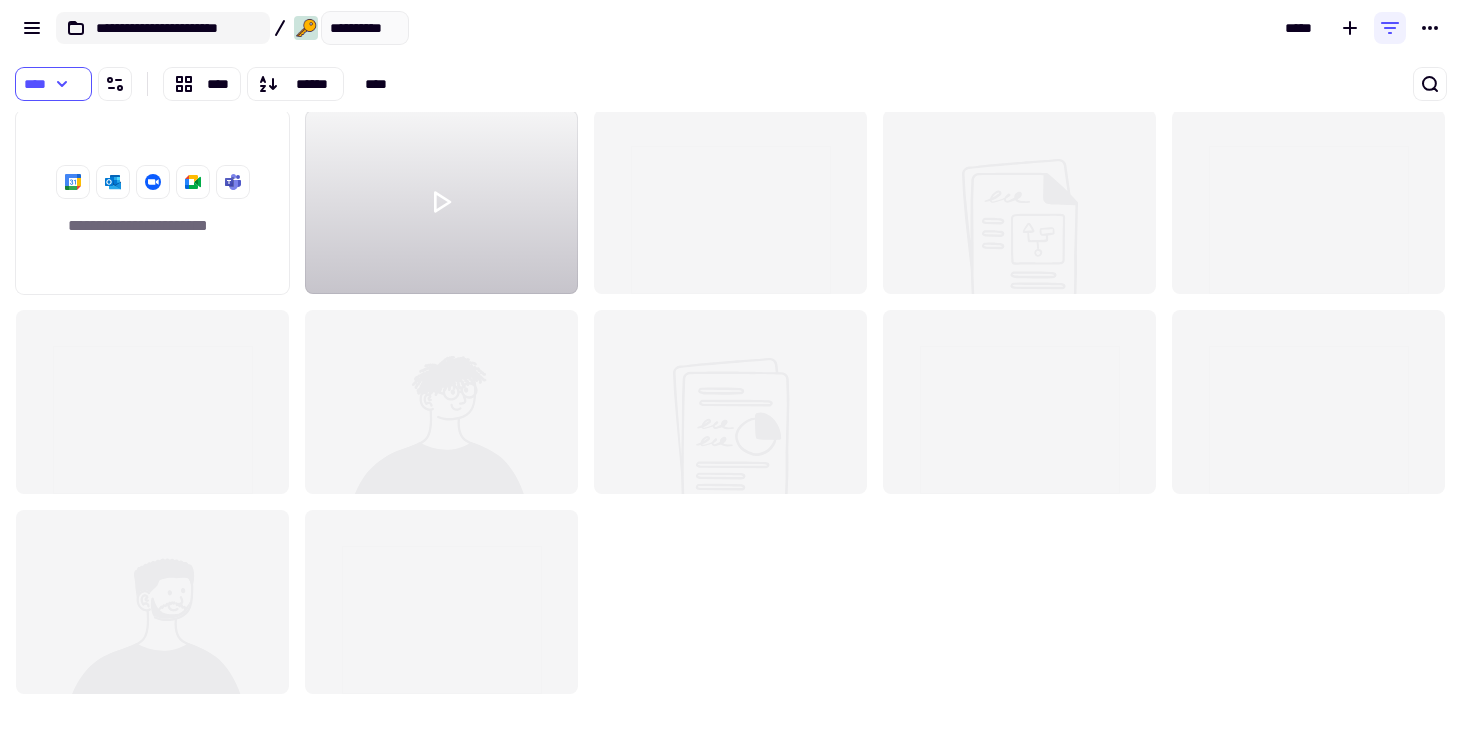 click on "**********" 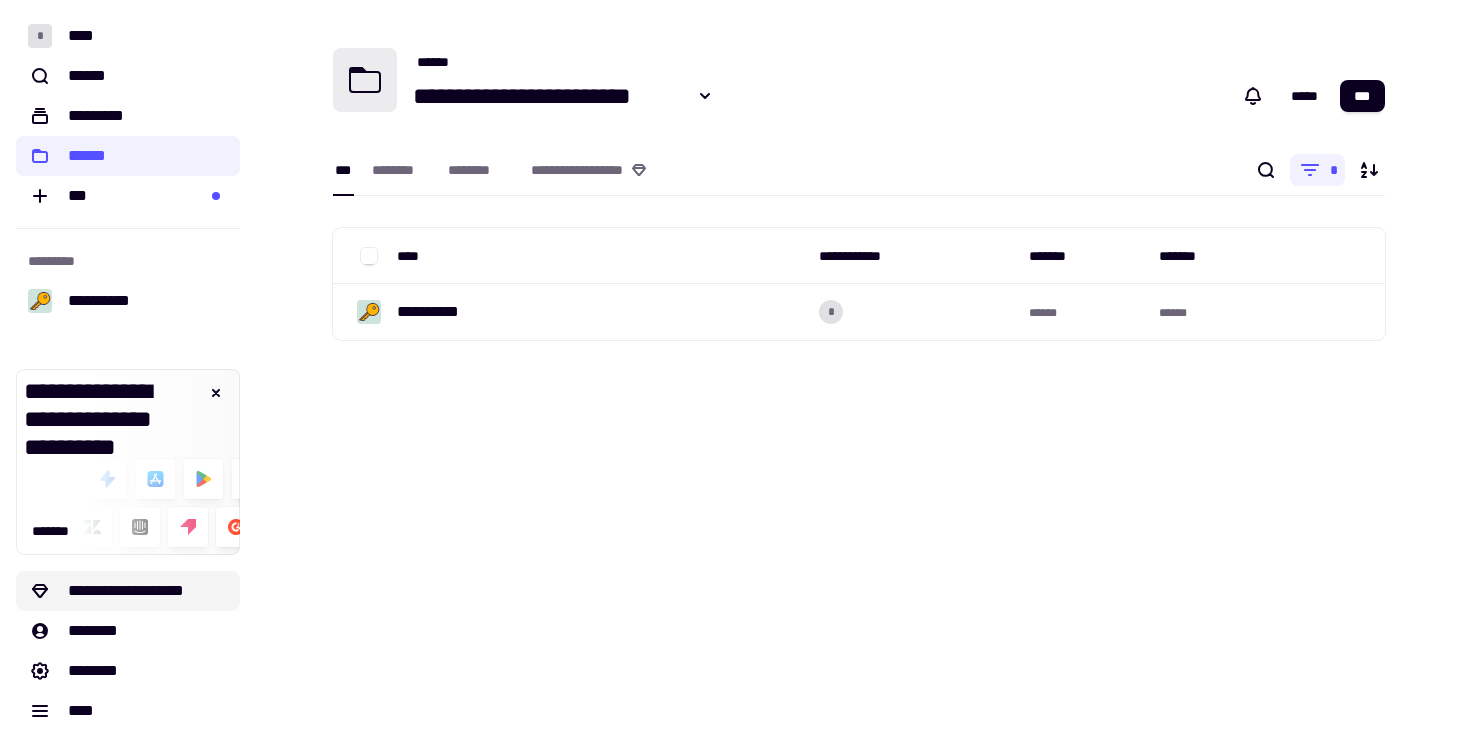 click on "**********" 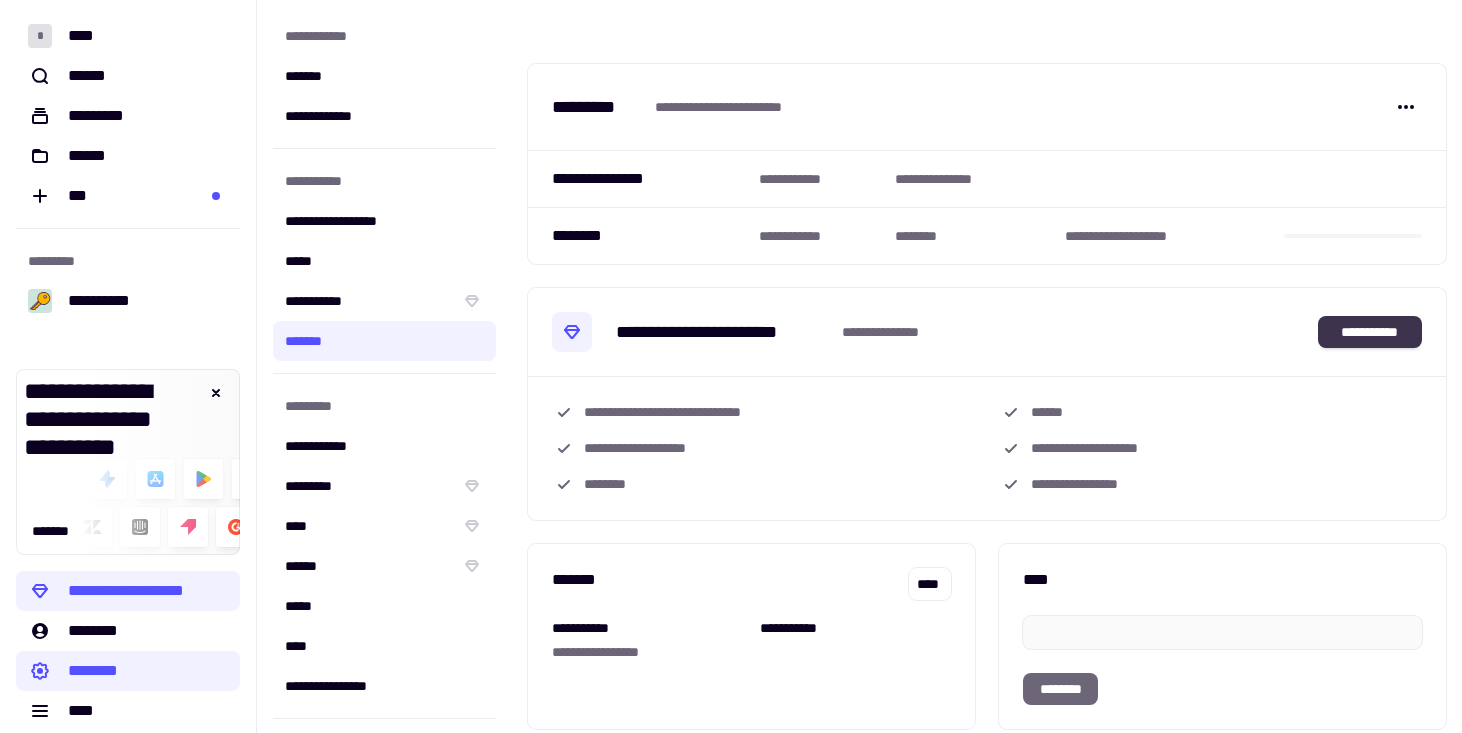 click on "**********" 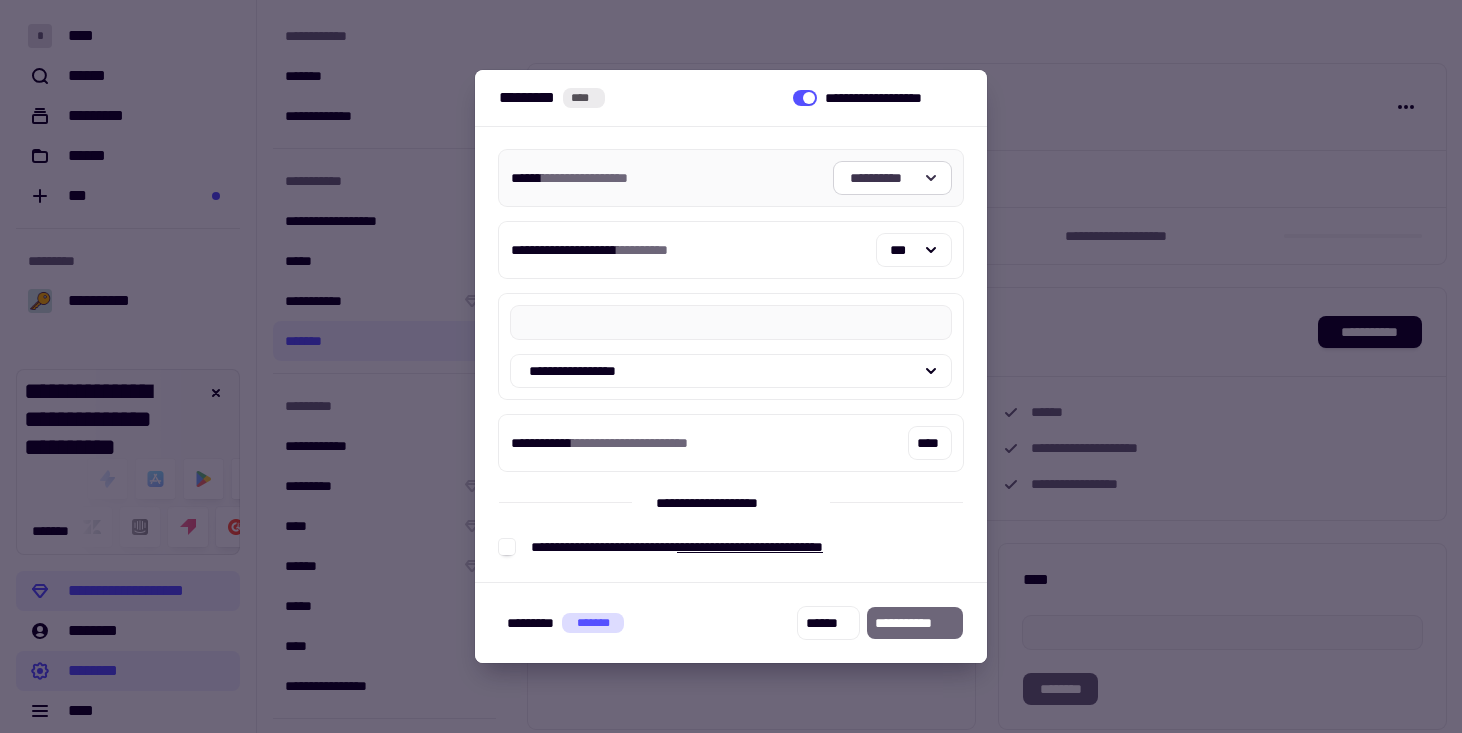 click on "**********" 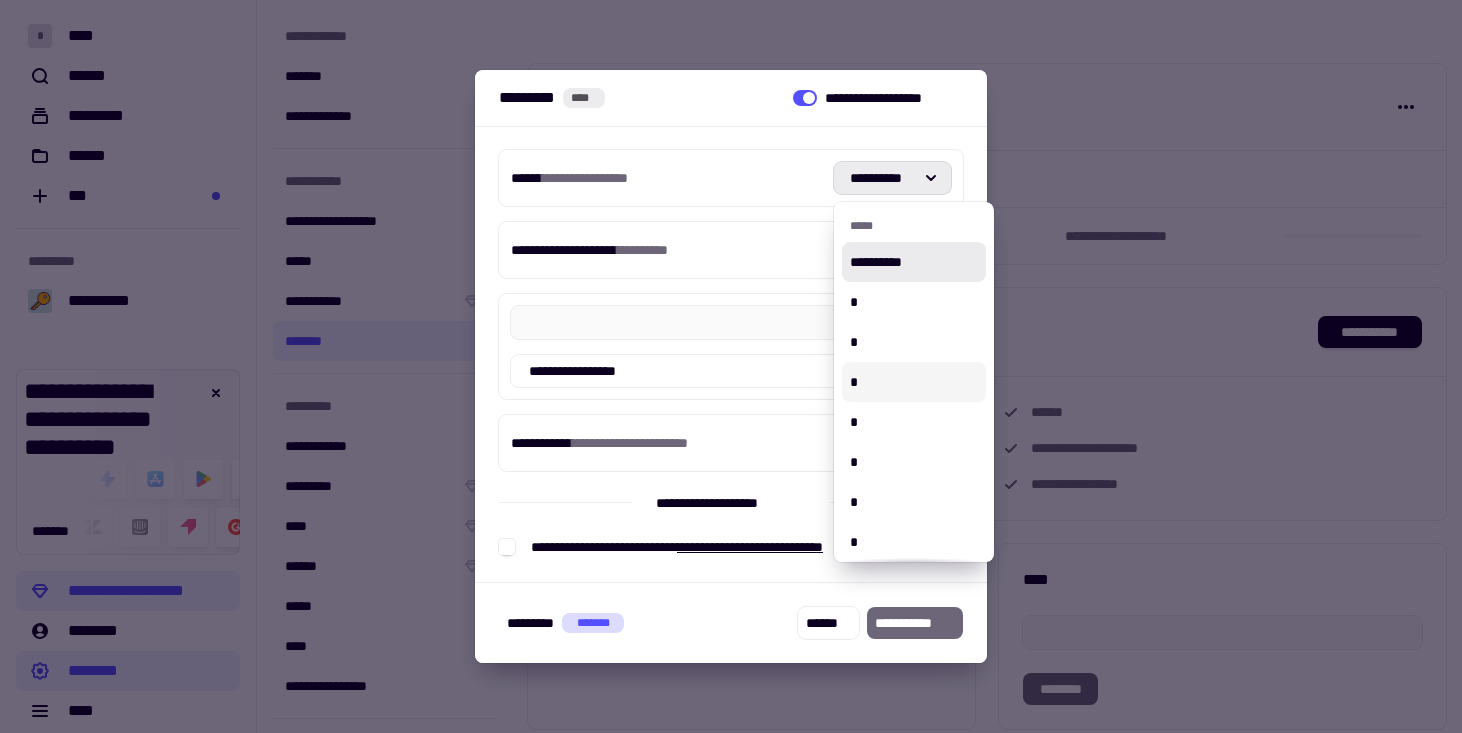 click on "*" at bounding box center [914, 382] 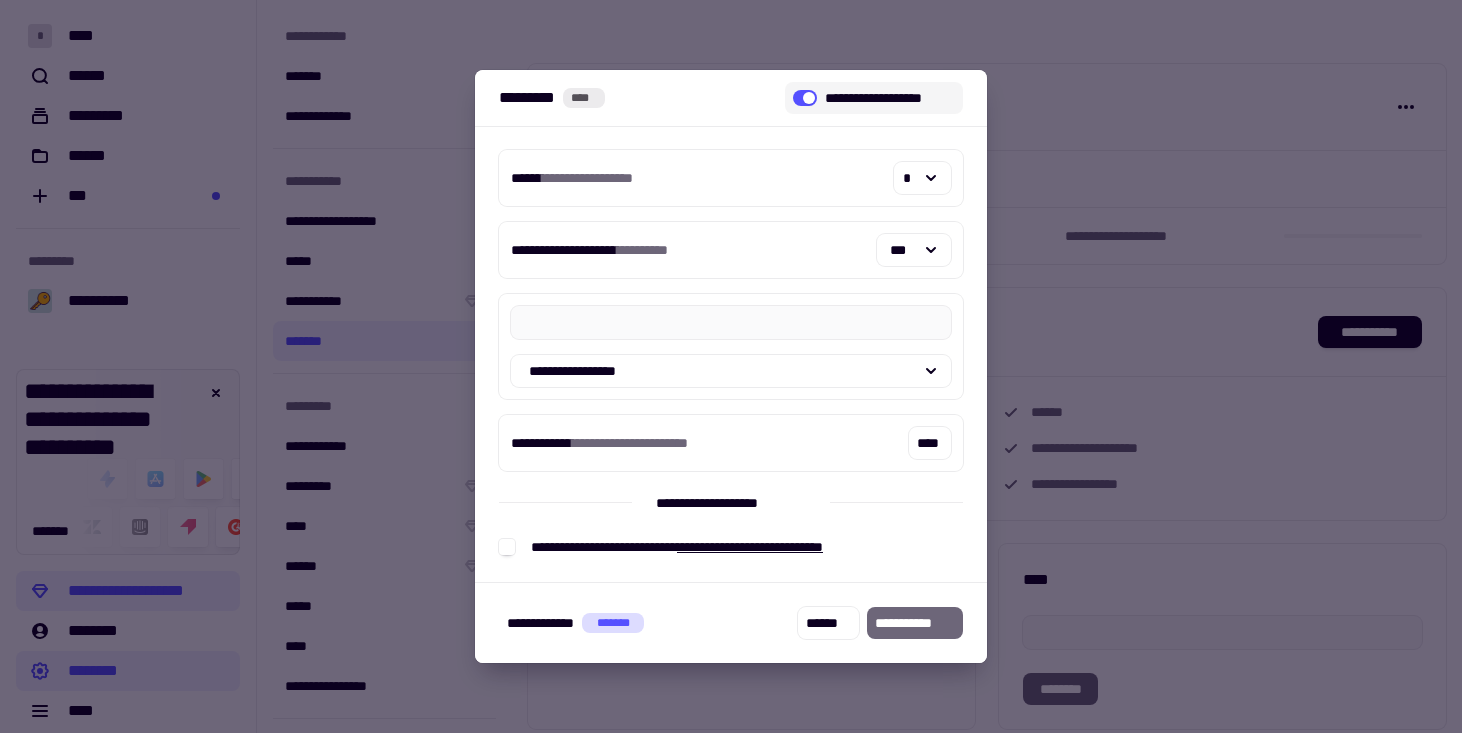 click 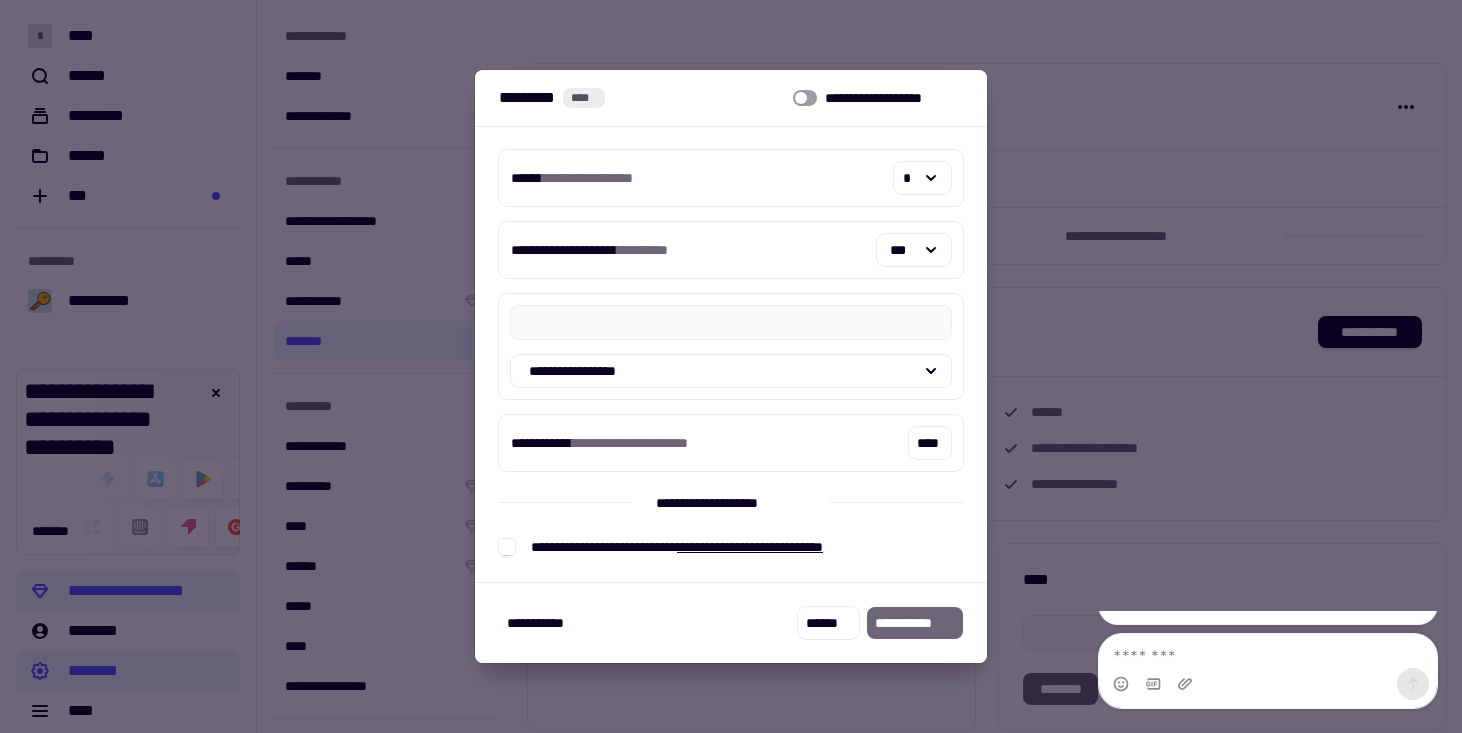 scroll, scrollTop: 0, scrollLeft: 0, axis: both 